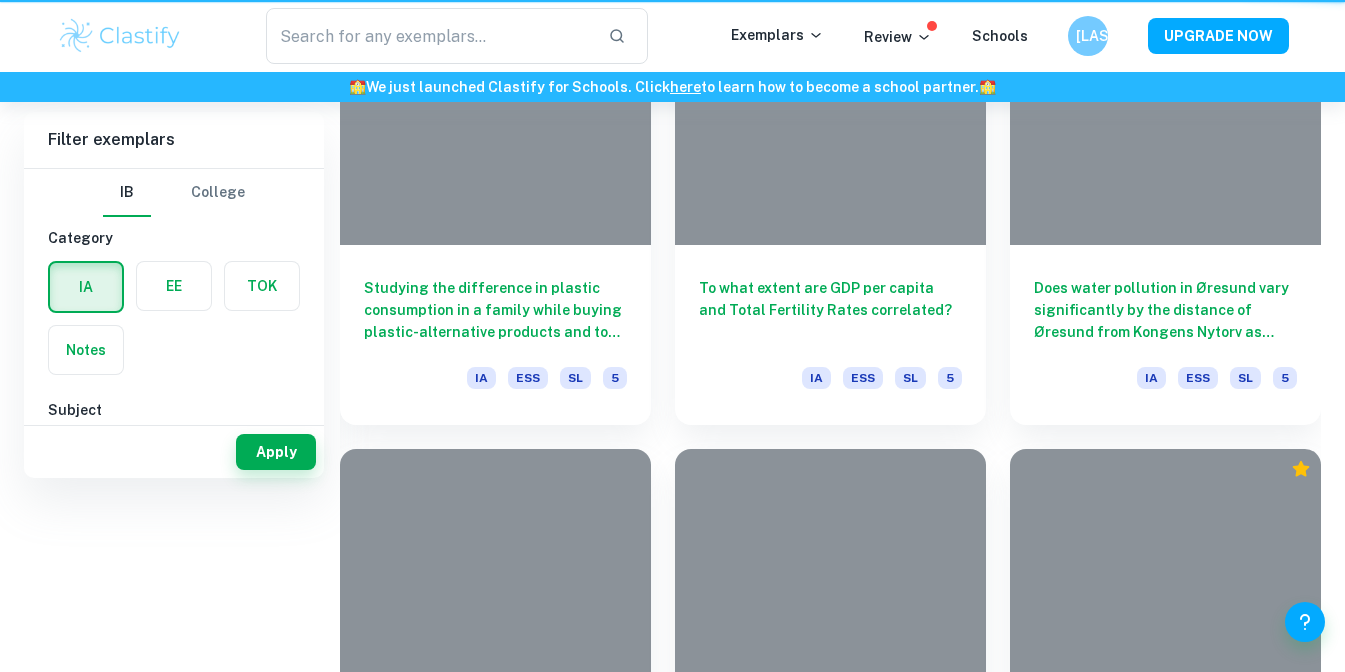 scroll, scrollTop: 378, scrollLeft: 0, axis: vertical 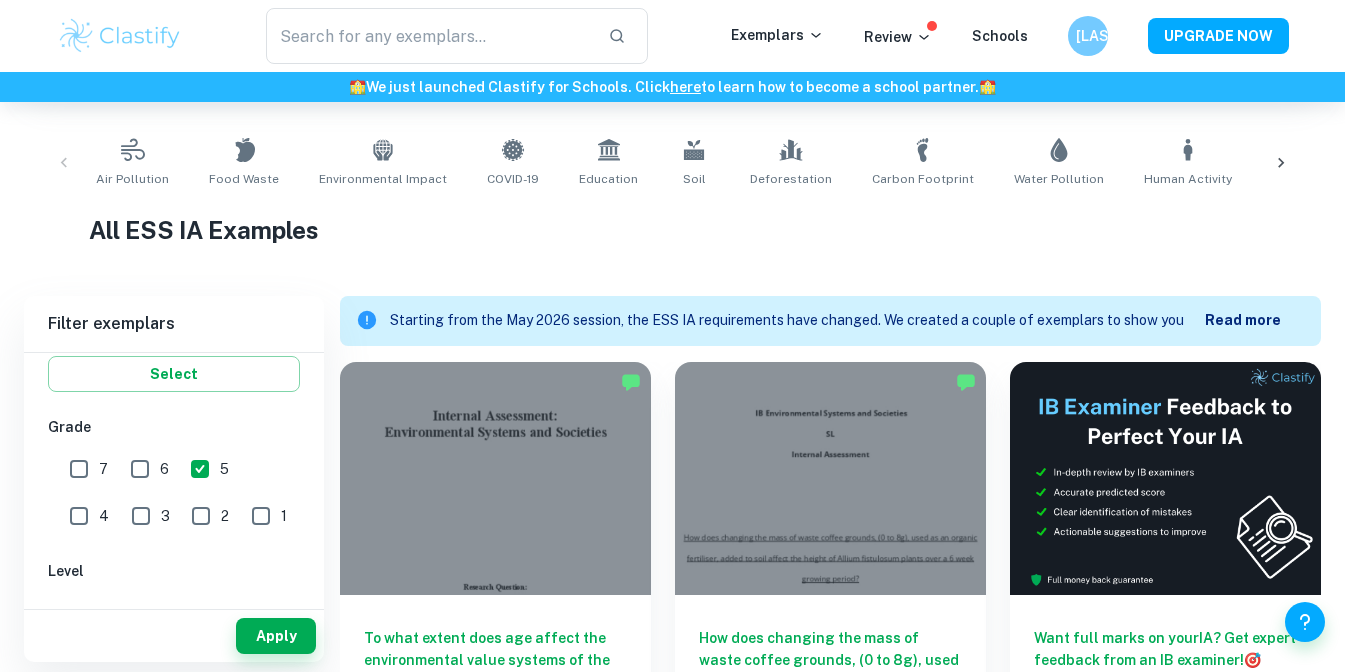 click on "5" at bounding box center [200, 469] 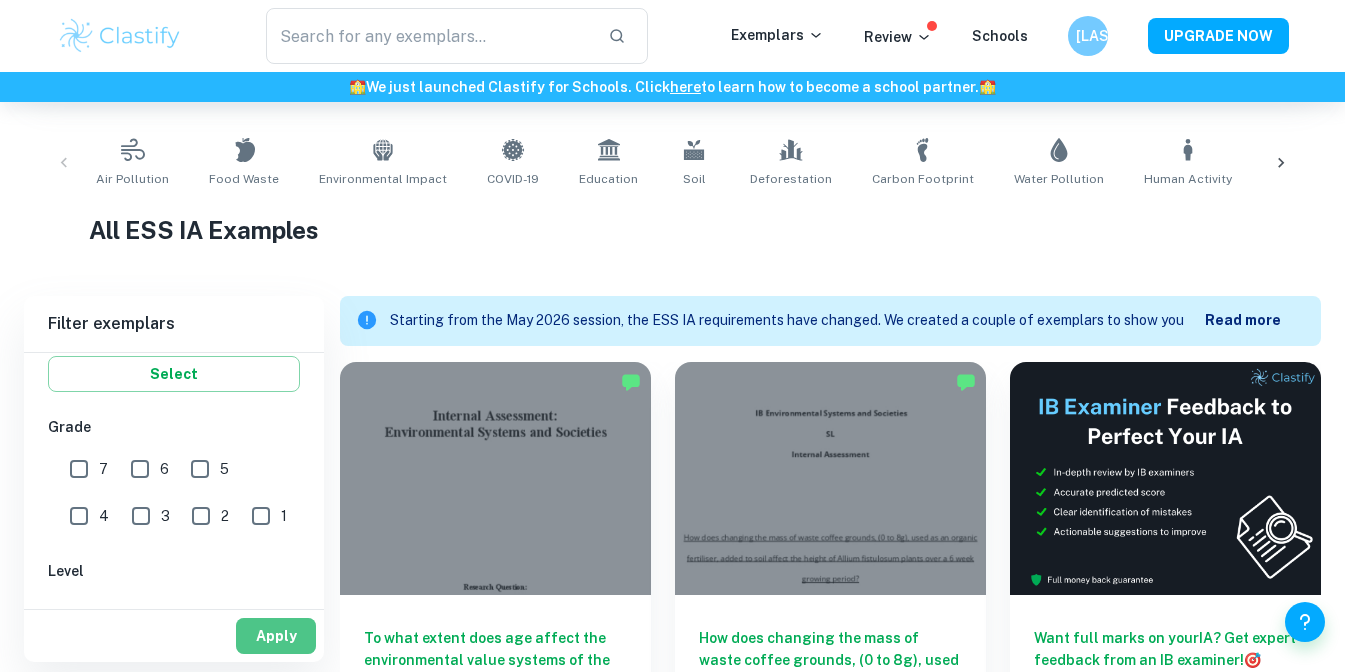 click on "Apply" at bounding box center [276, 636] 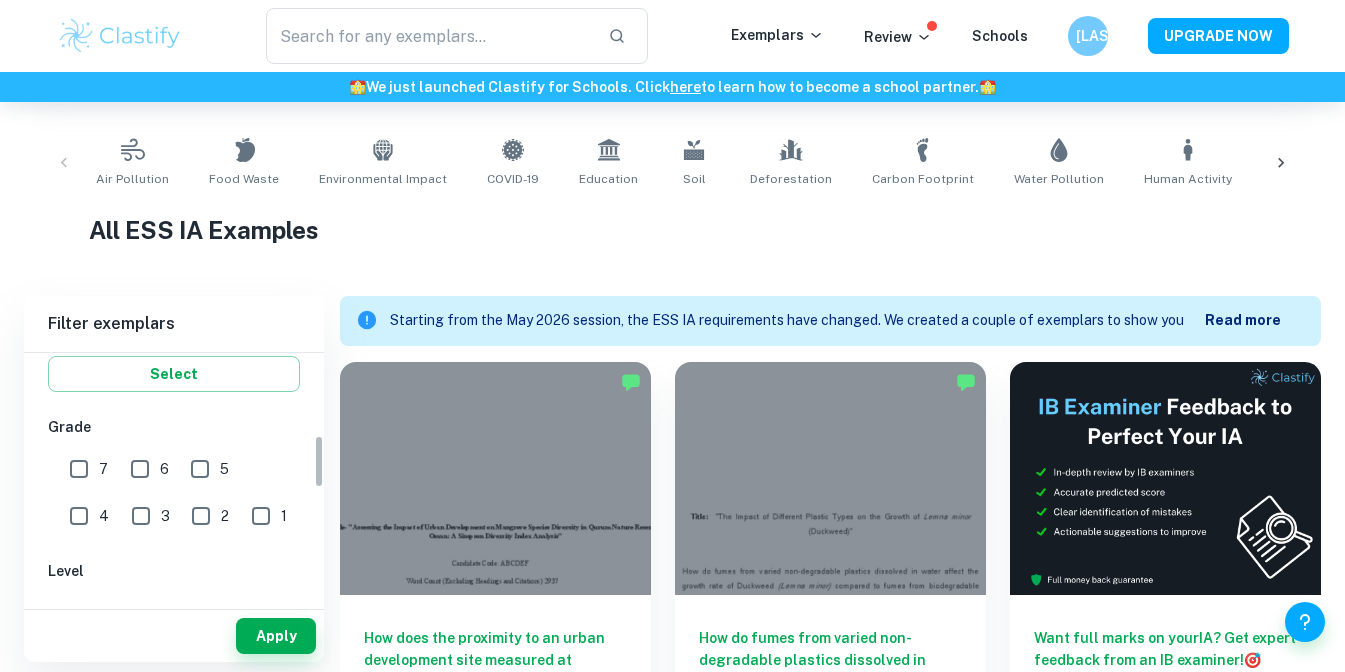 click on "1" at bounding box center (261, 516) 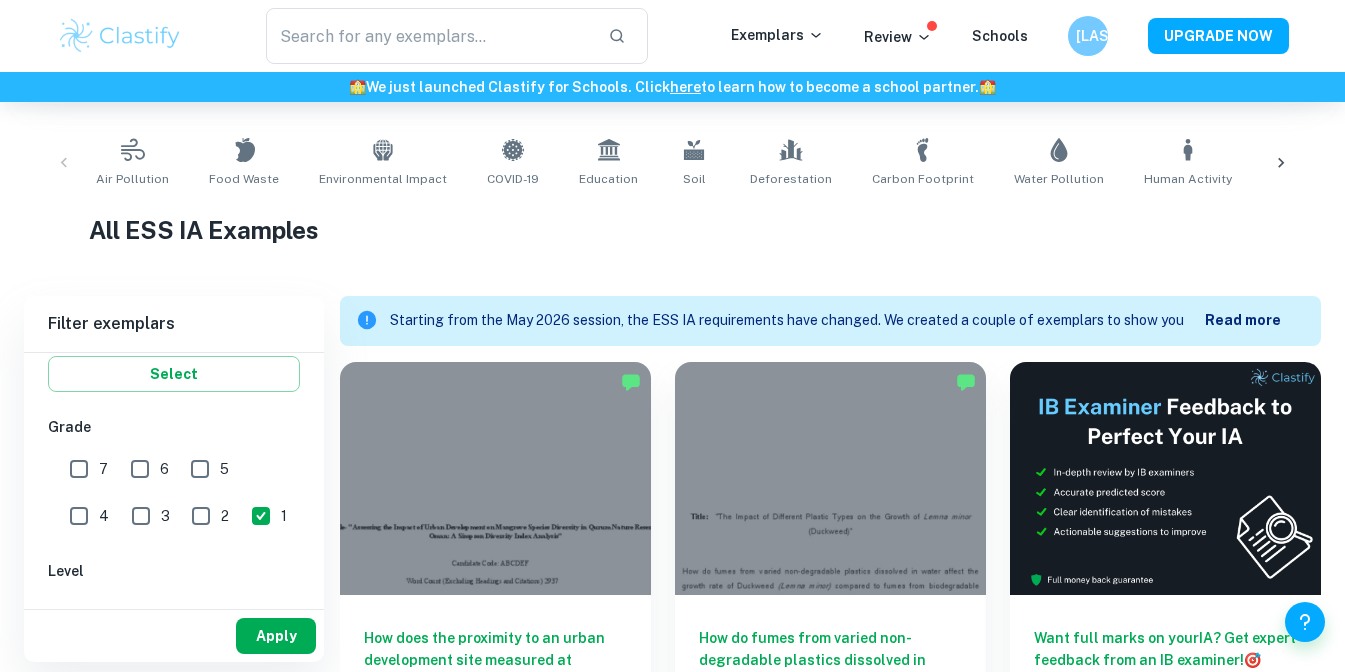 click on "Apply" at bounding box center [276, 636] 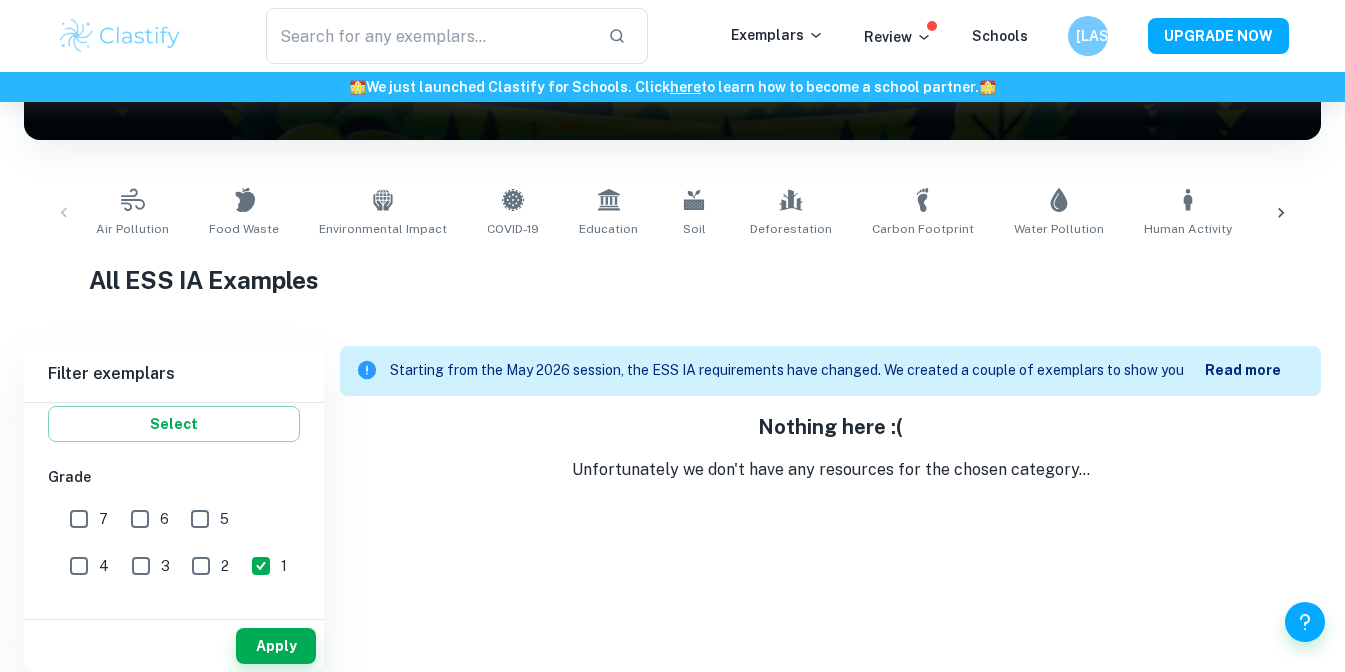 scroll, scrollTop: 302, scrollLeft: 0, axis: vertical 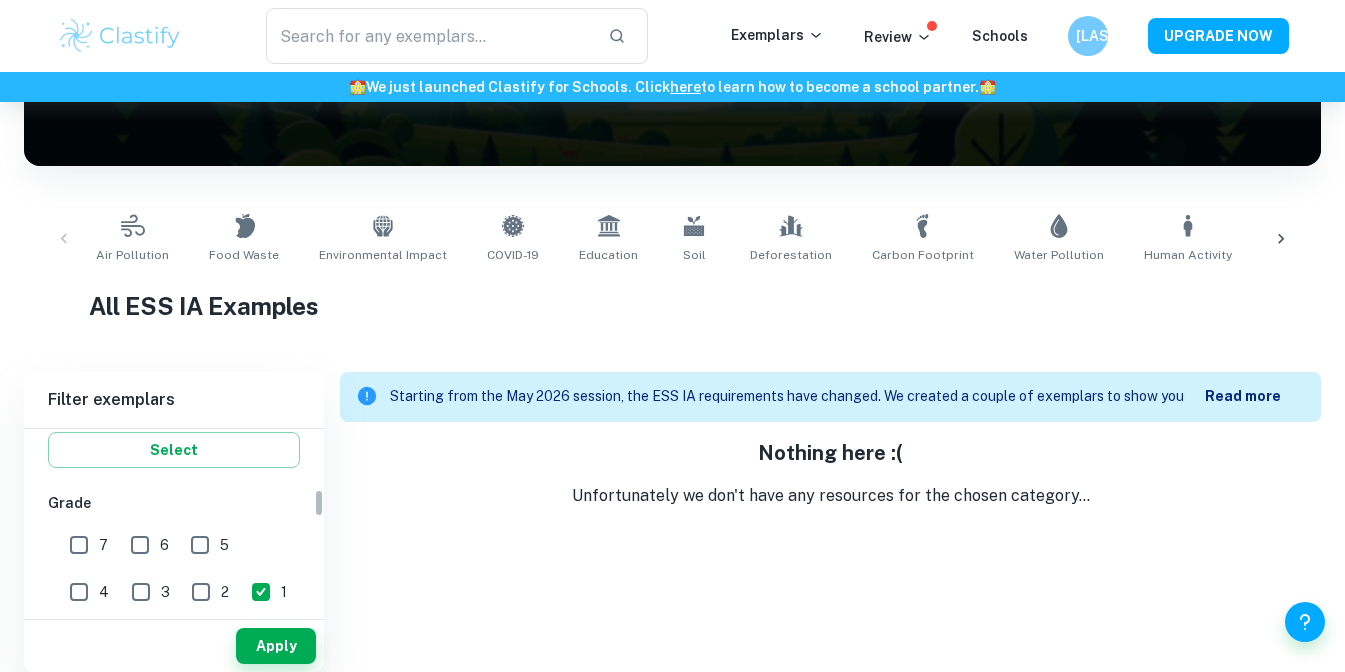 click on "2" at bounding box center (201, 592) 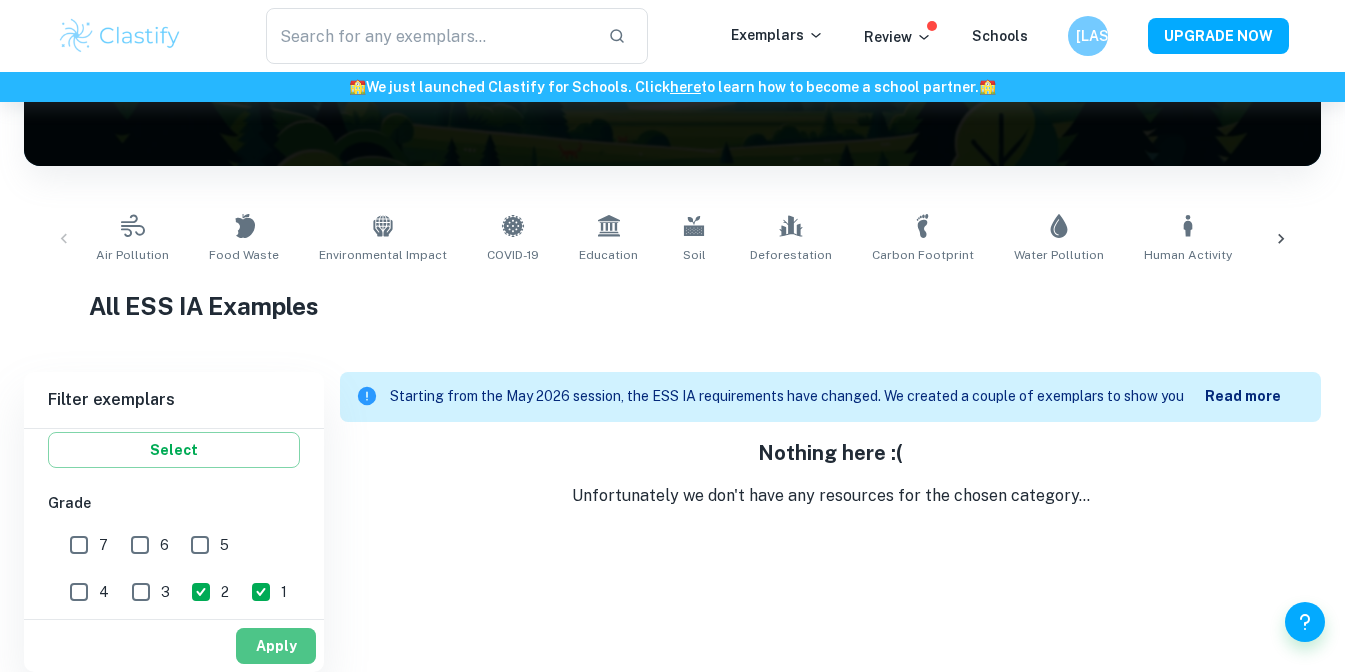 click on "Apply" at bounding box center [276, 646] 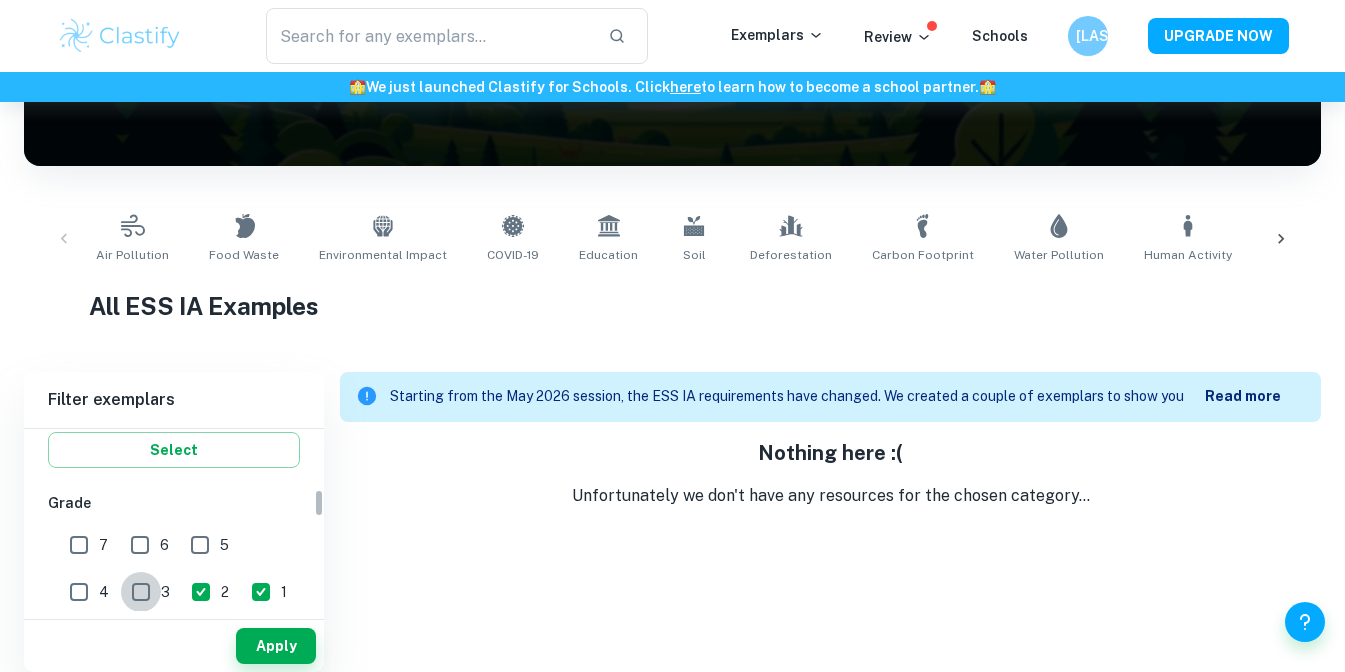 click on "3" at bounding box center [141, 592] 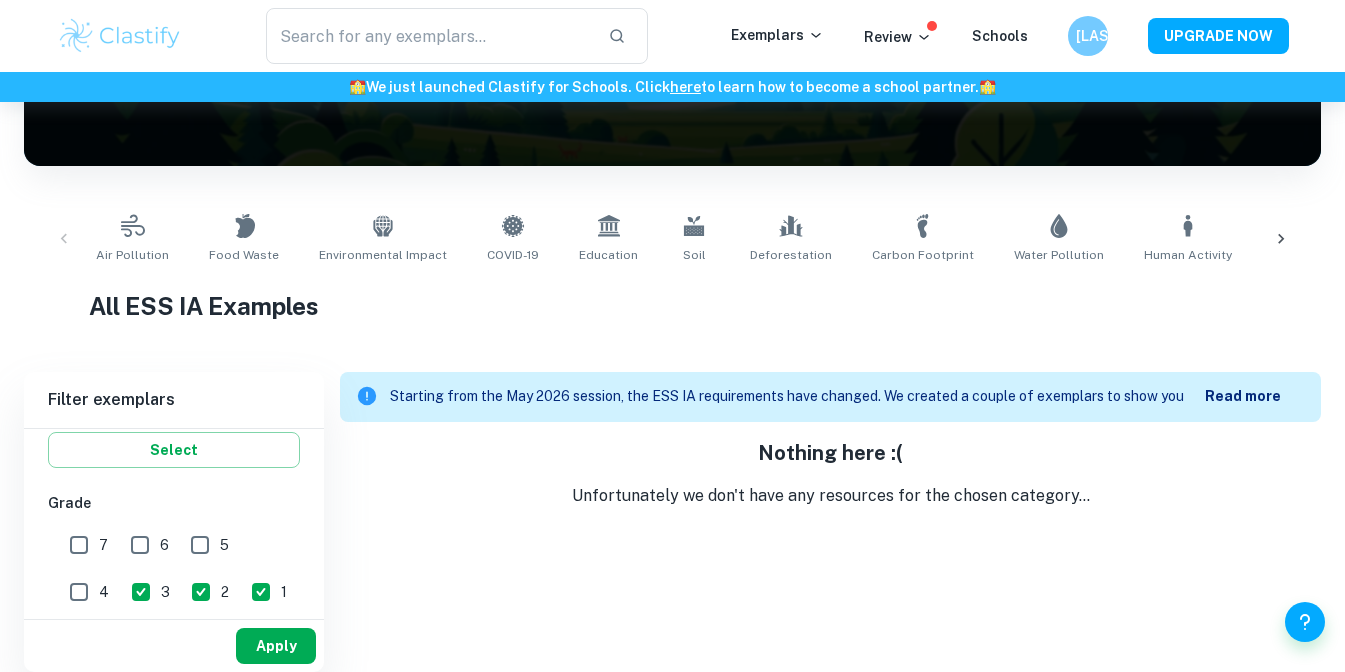 click on "Apply" at bounding box center [276, 646] 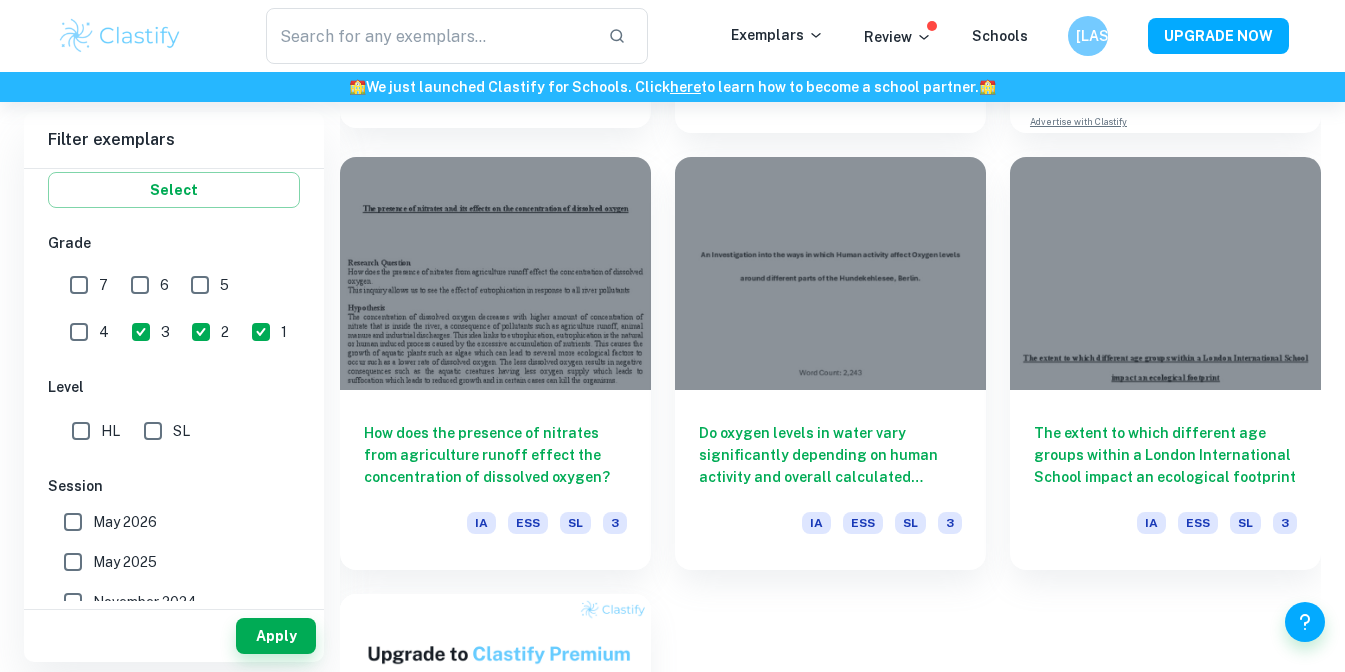 scroll, scrollTop: 1038, scrollLeft: 0, axis: vertical 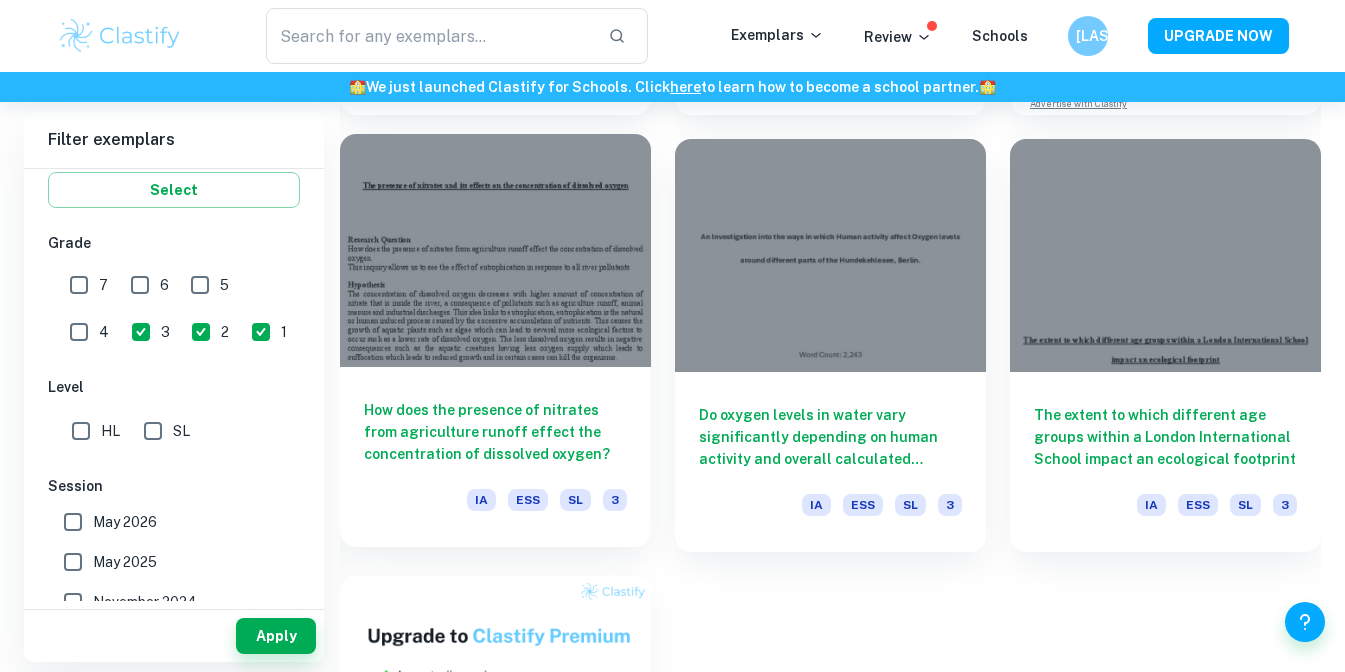 click on "How does the presence of nitrates from agriculture runoff effect the concentration of dissolved
oxygen?" at bounding box center [495, 432] 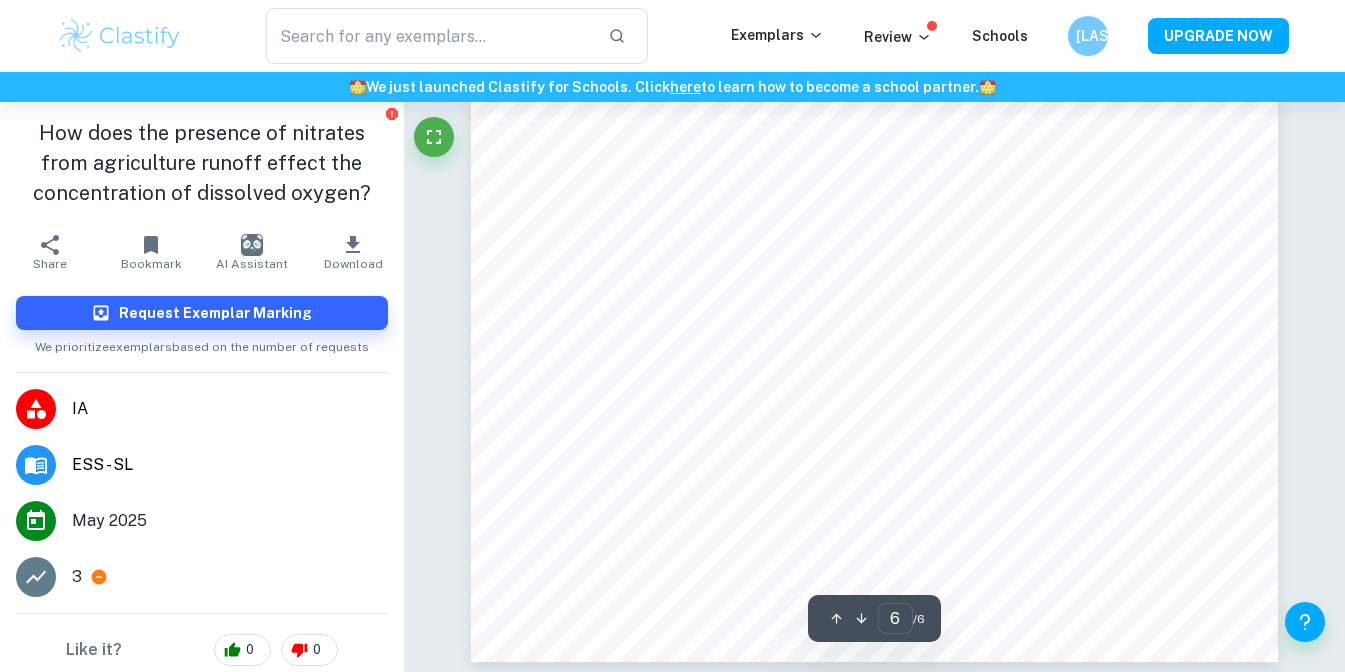 scroll, scrollTop: 6626, scrollLeft: 0, axis: vertical 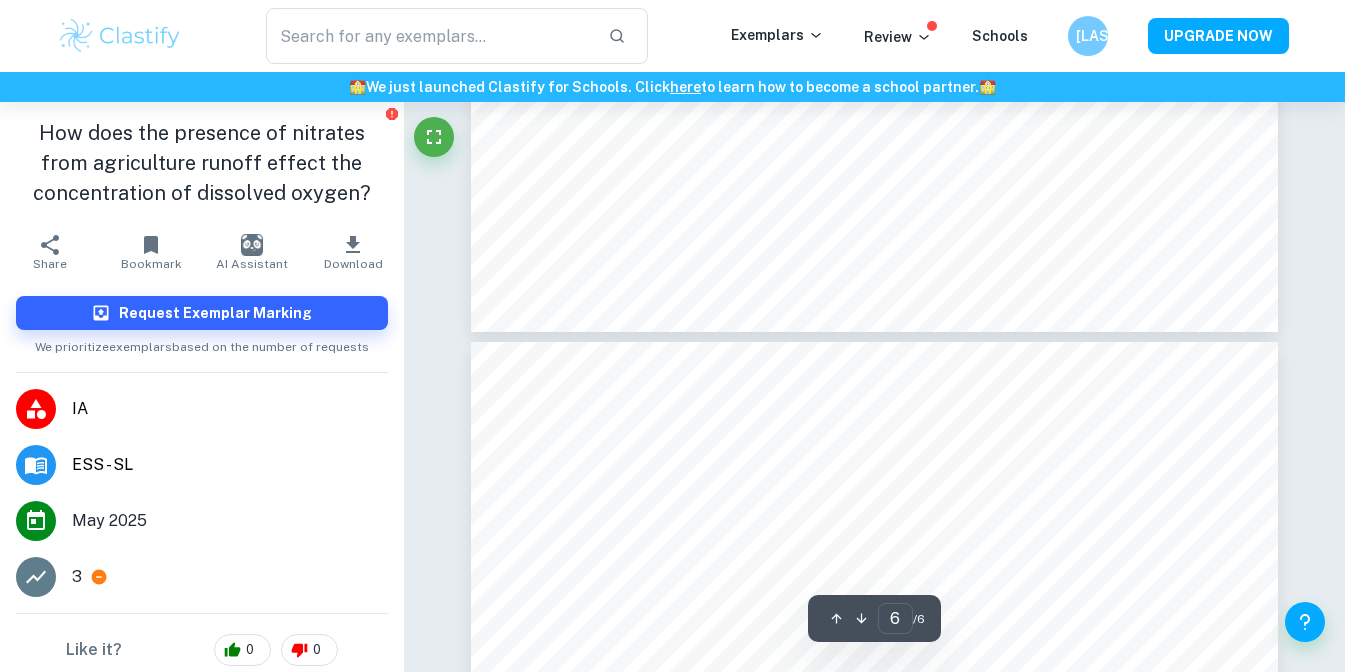 type on "5" 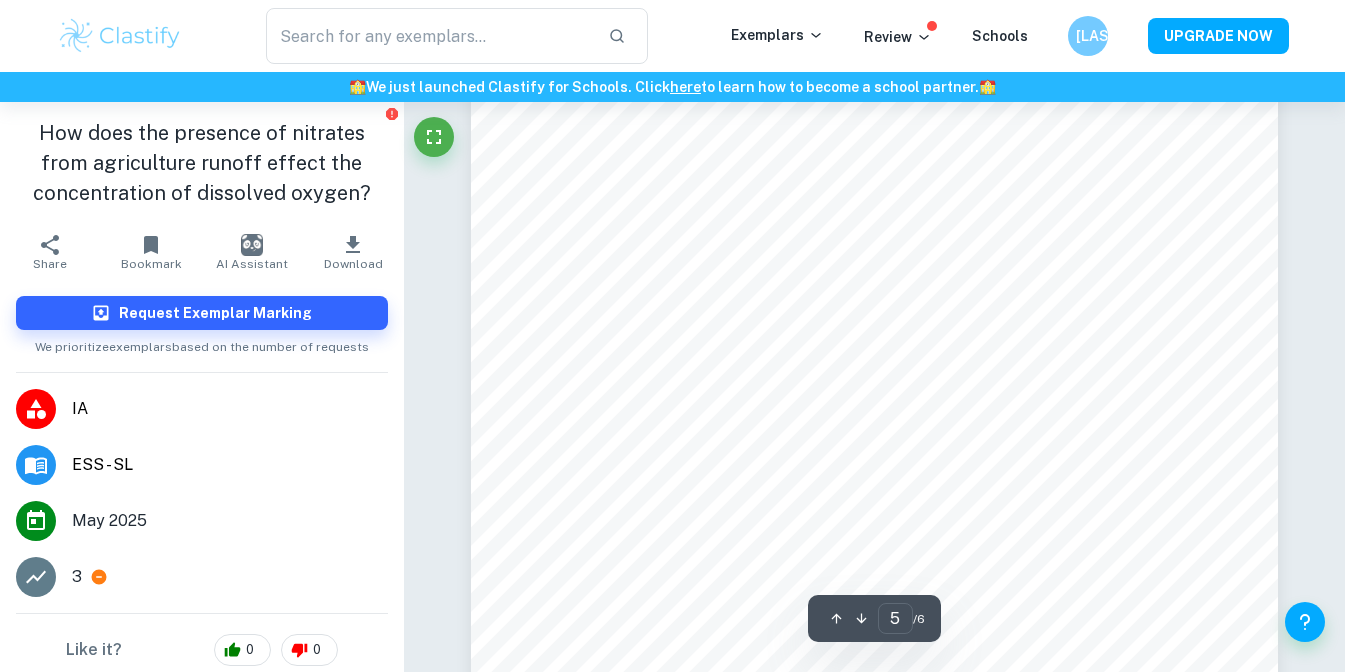 scroll, scrollTop: 5105, scrollLeft: 0, axis: vertical 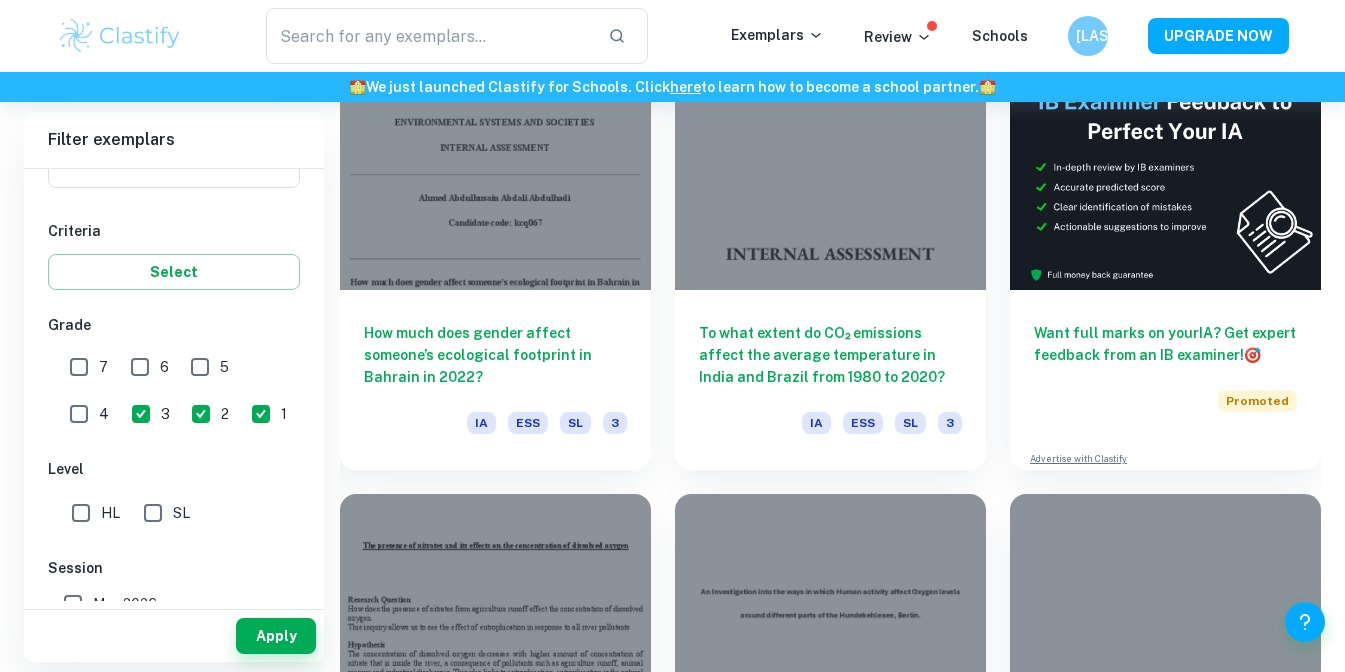 click on "1" at bounding box center [261, 414] 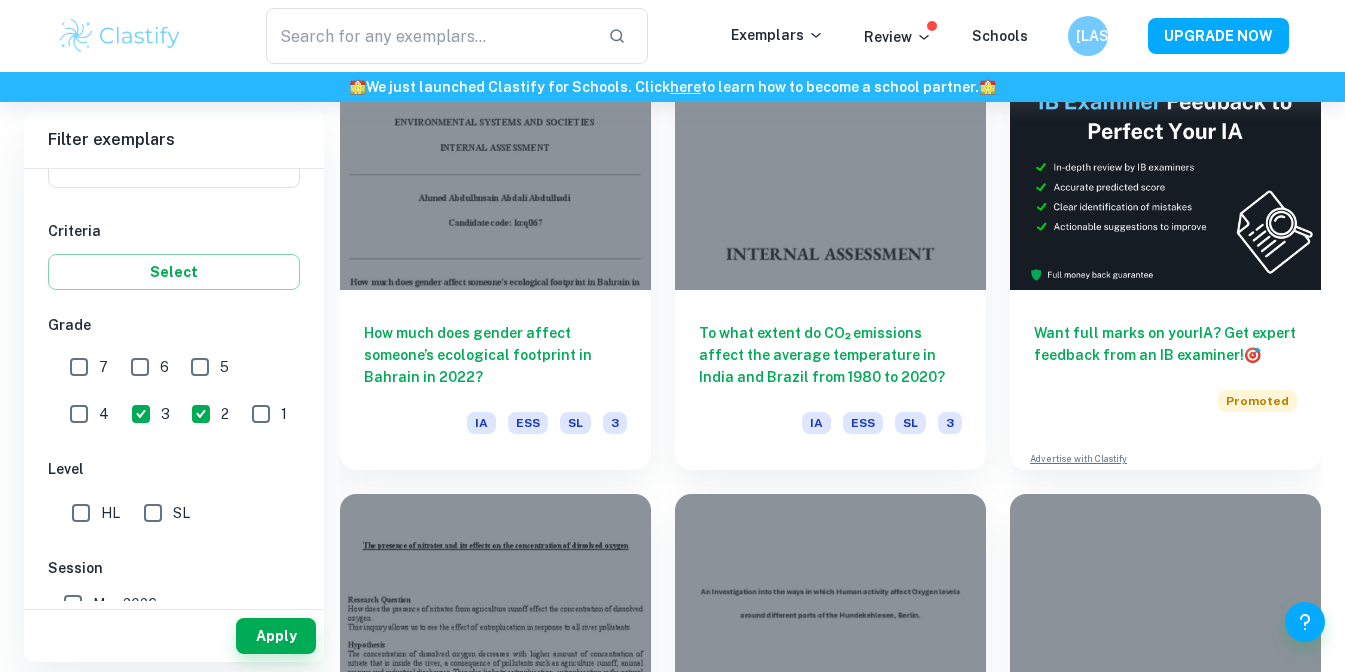 click on "2" at bounding box center (201, 414) 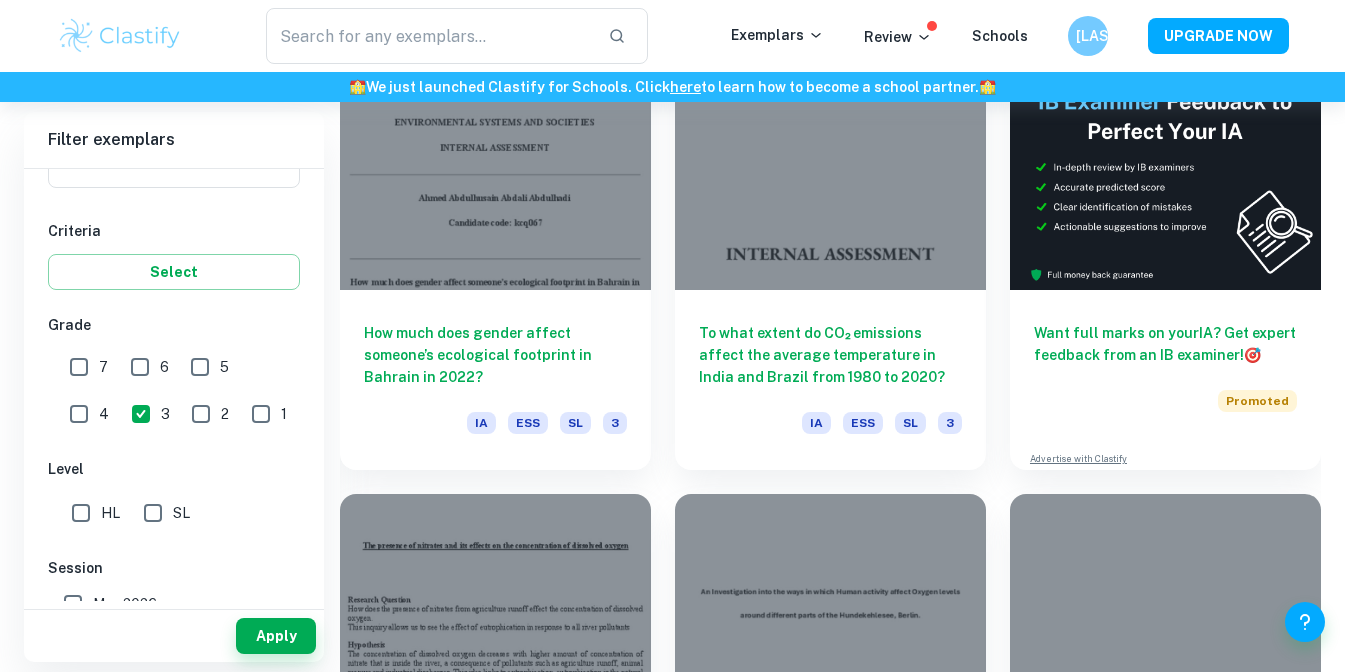 click on "3" at bounding box center [141, 414] 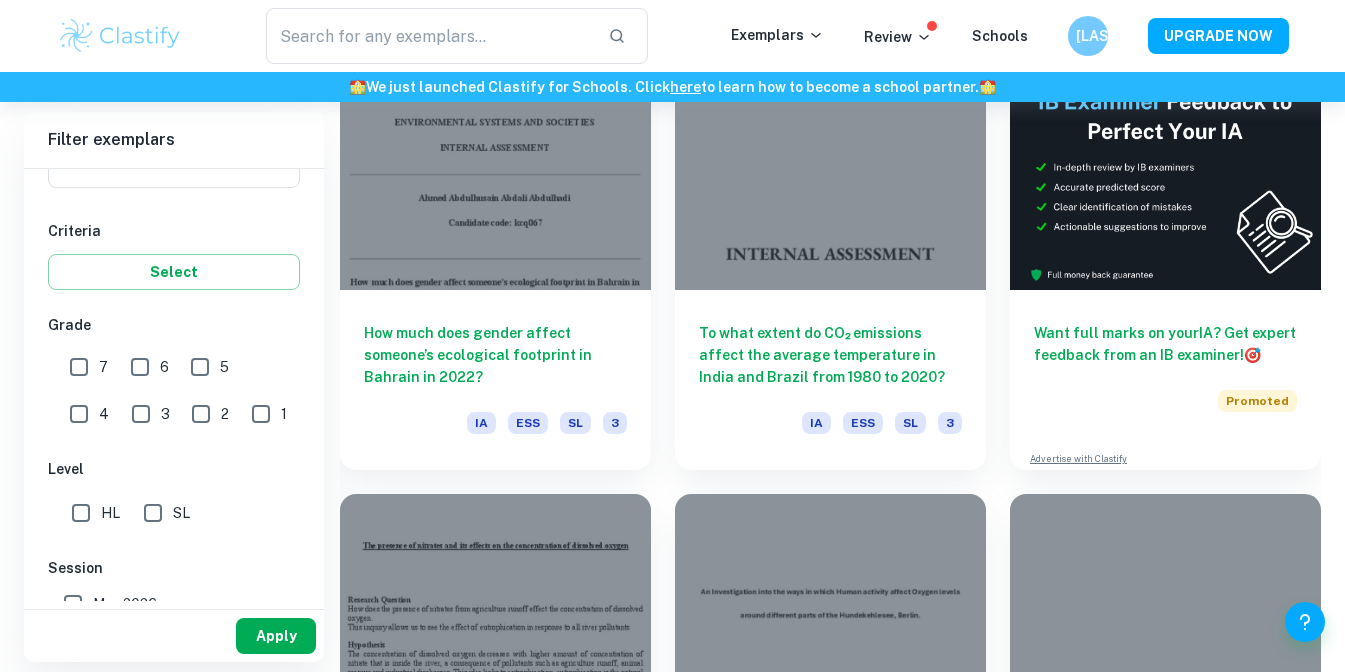 click on "Apply" at bounding box center (276, 636) 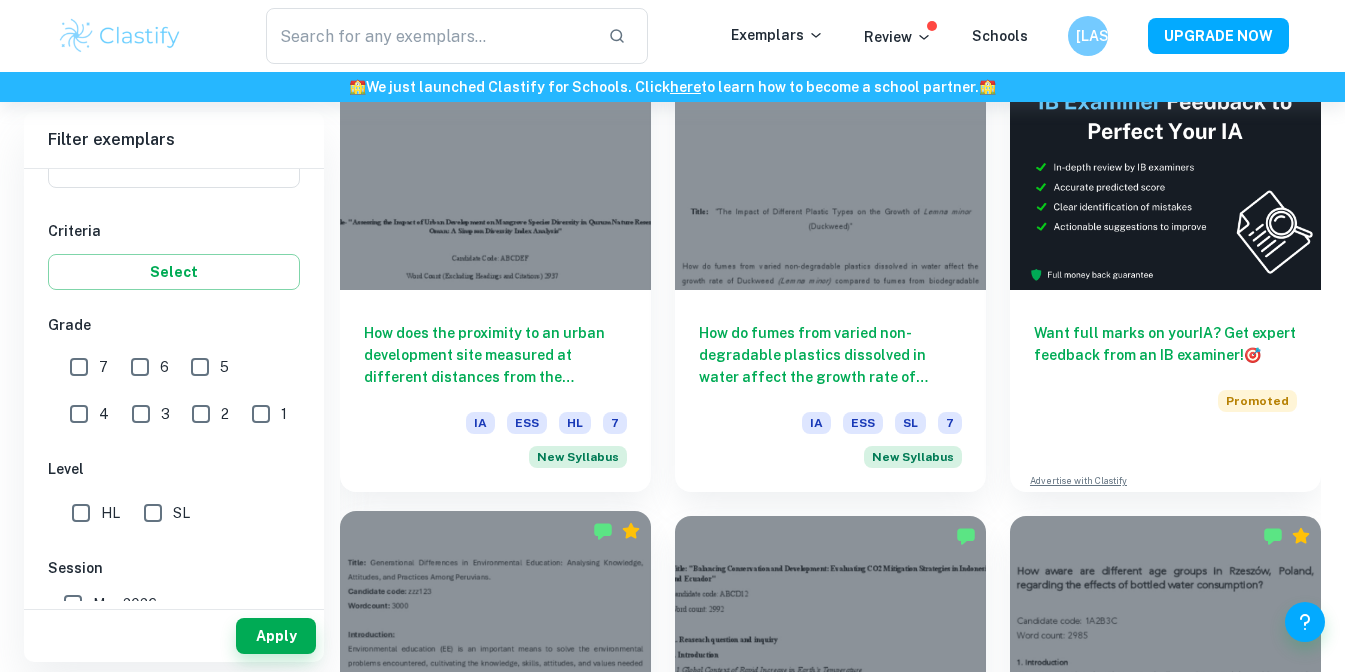 scroll, scrollTop: 0, scrollLeft: 0, axis: both 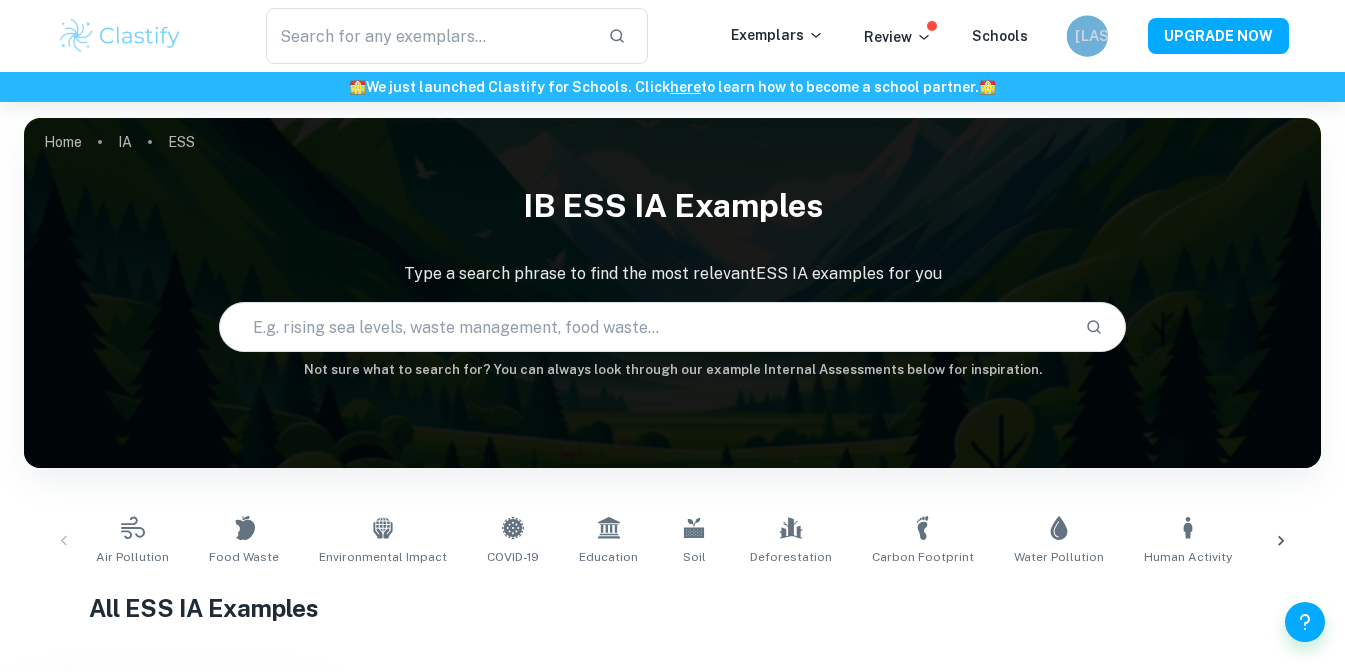 click on "[LAST]" at bounding box center [1087, 36] 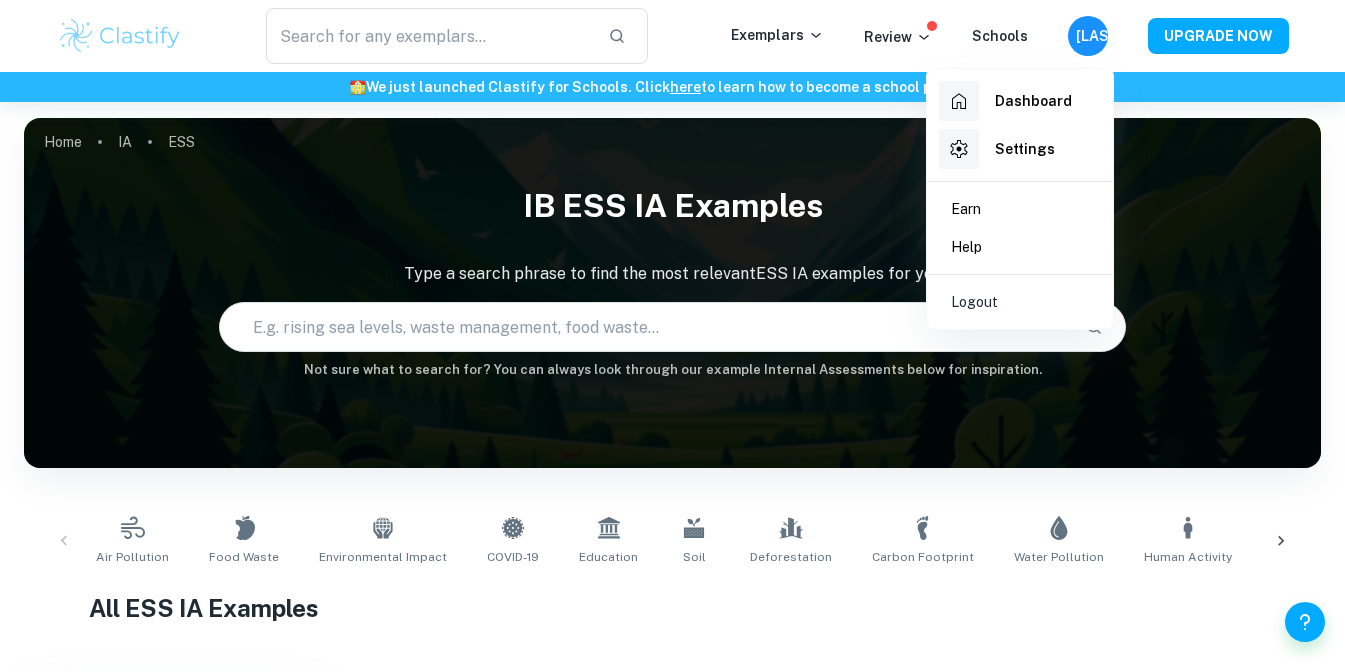 click on "Dashboard" at bounding box center [1033, 101] 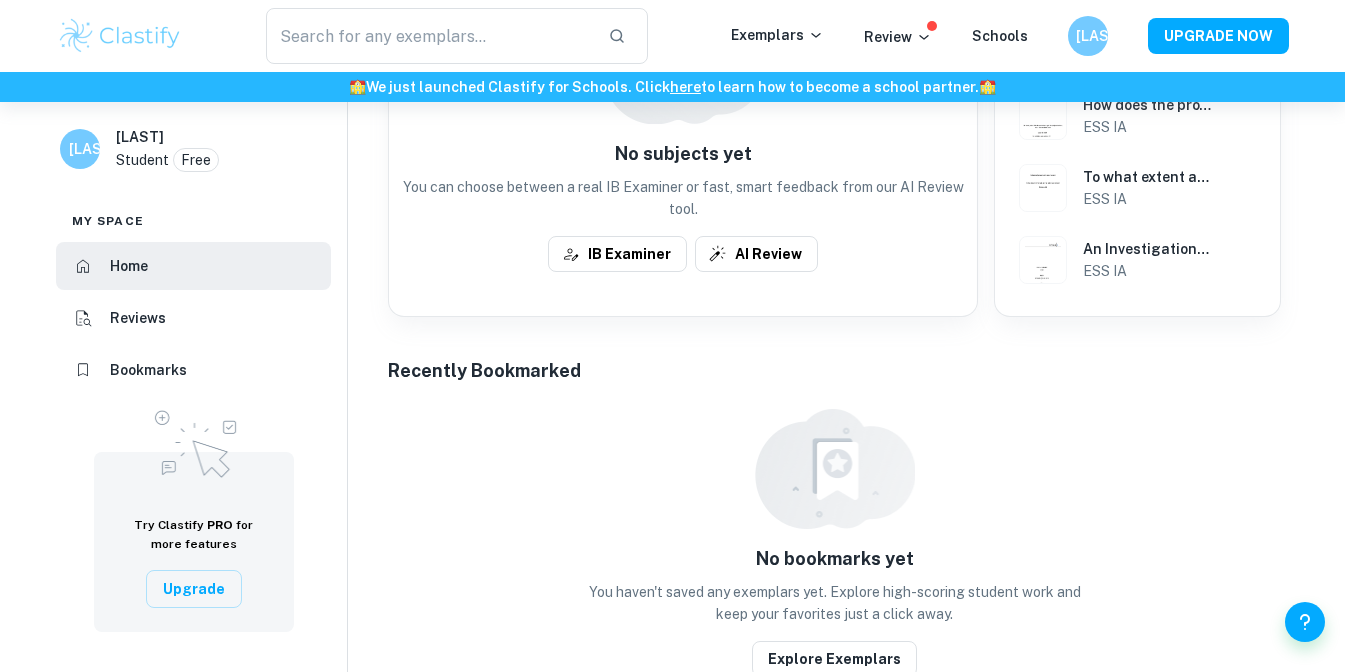 scroll, scrollTop: 0, scrollLeft: 0, axis: both 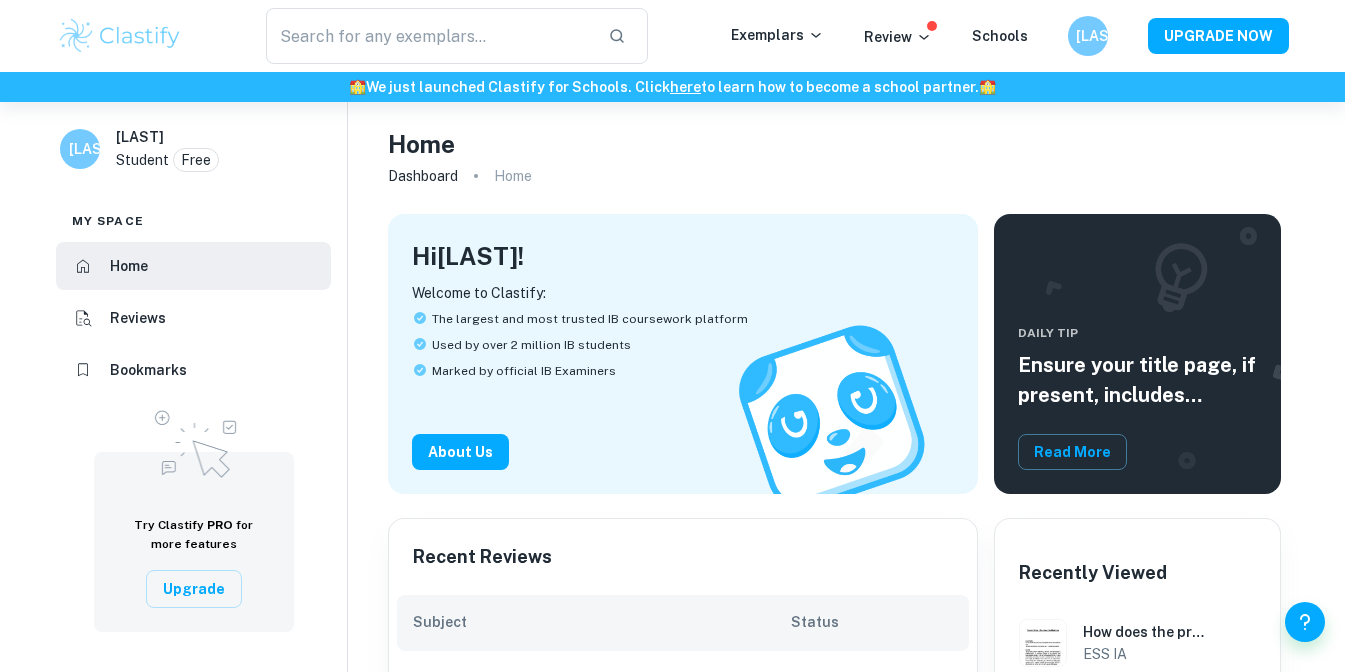 click on "[LAST] [LAST] [LAST]" at bounding box center (193, 153) 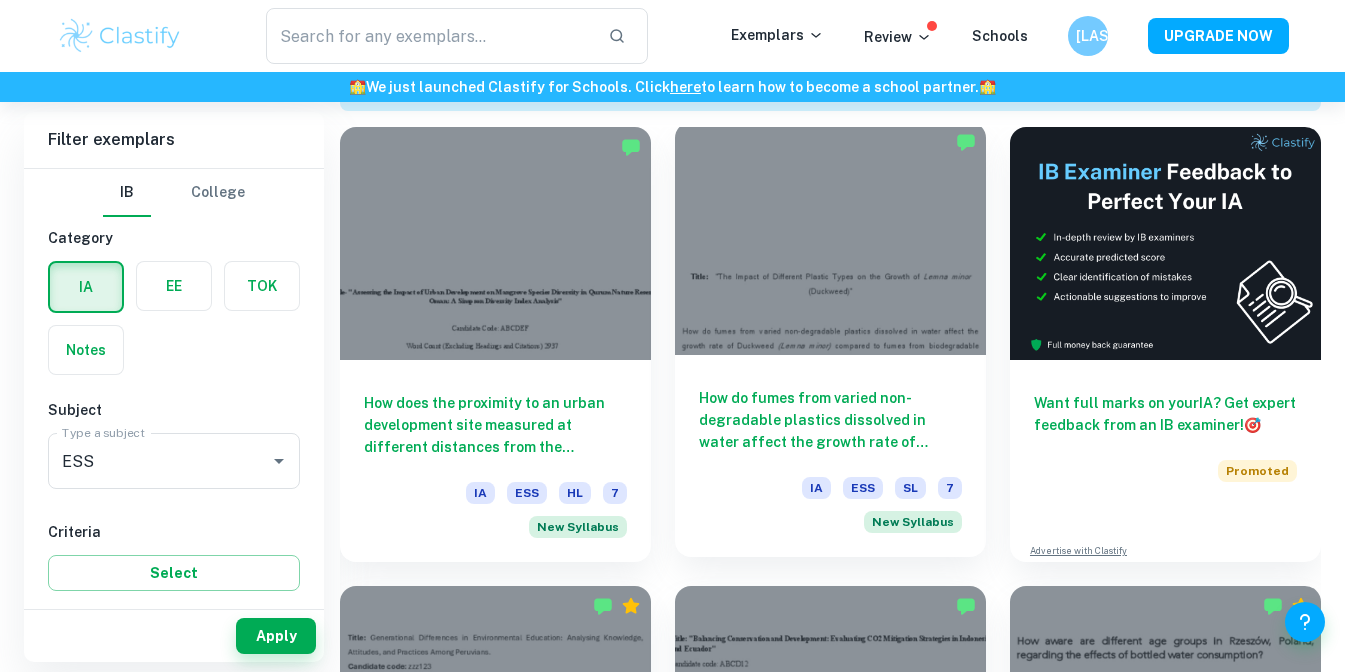 scroll, scrollTop: 612, scrollLeft: 0, axis: vertical 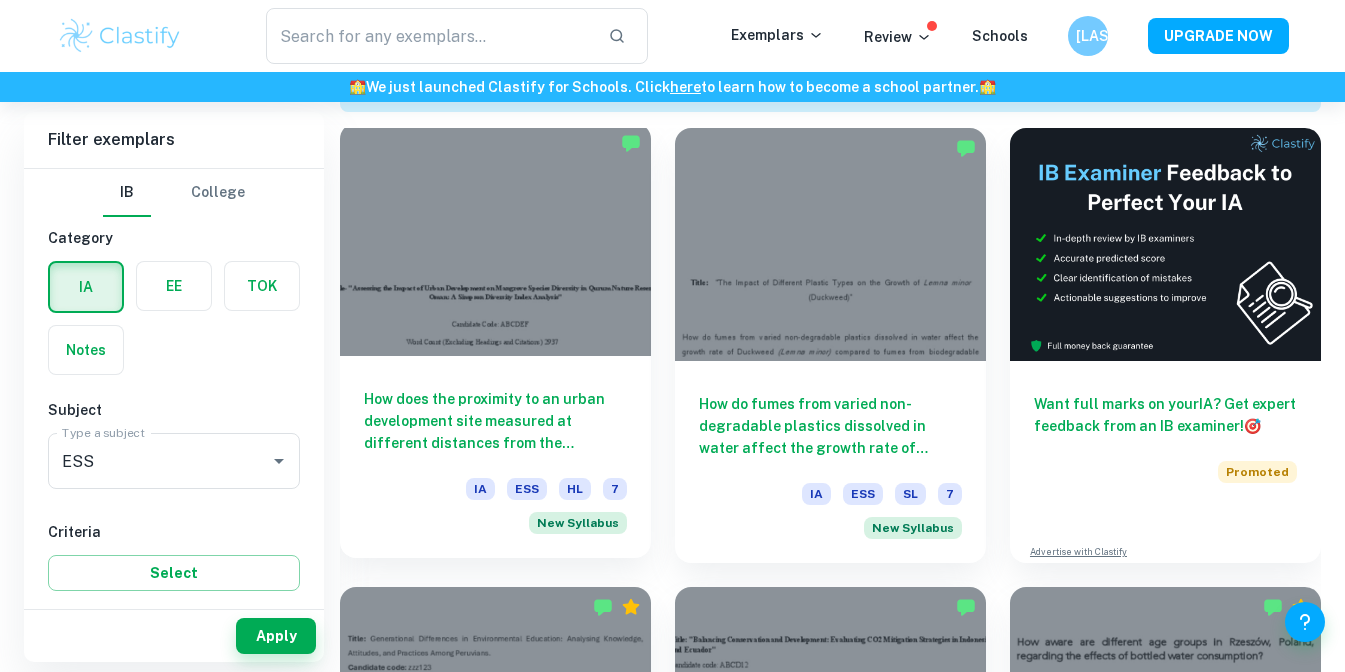 click on "How does the proximity to an urban development site measured at different distances from the development site influence species diversity in the mangrove ecosystem of Qurum Nature Reserve in Oman, as assessed by the Simpson Diversity Index (SDI)?" at bounding box center (495, 421) 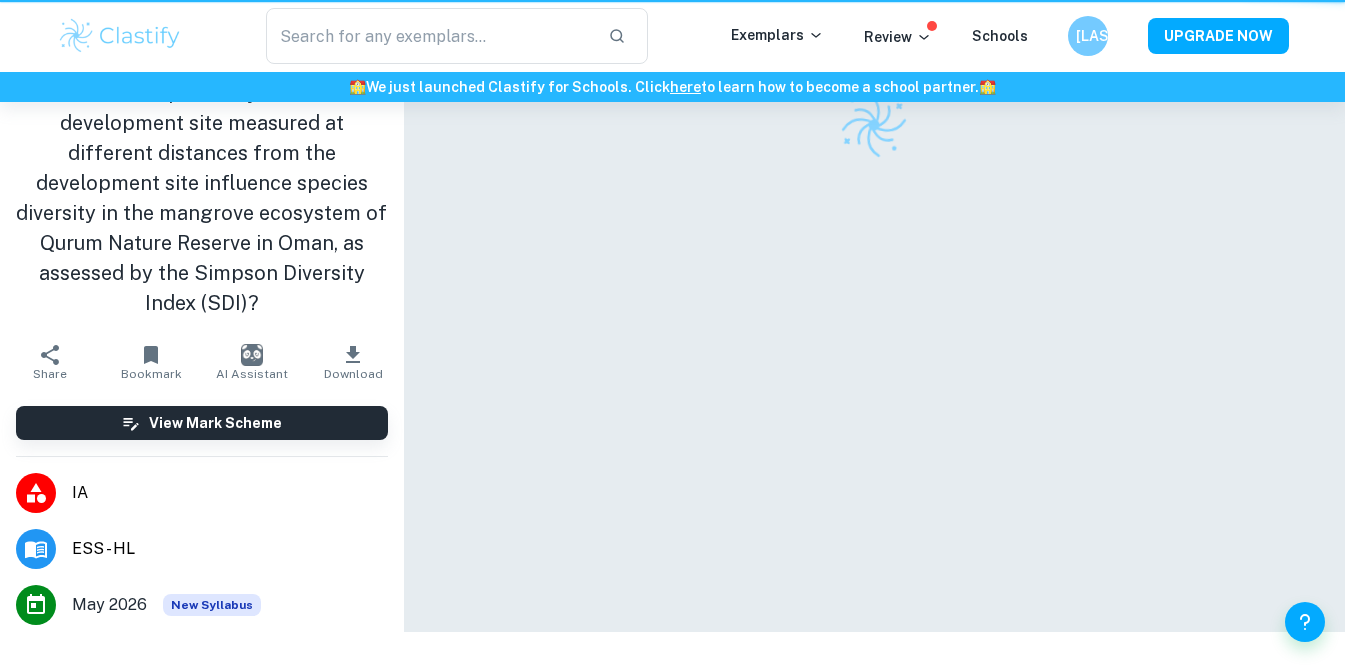 scroll, scrollTop: 0, scrollLeft: 0, axis: both 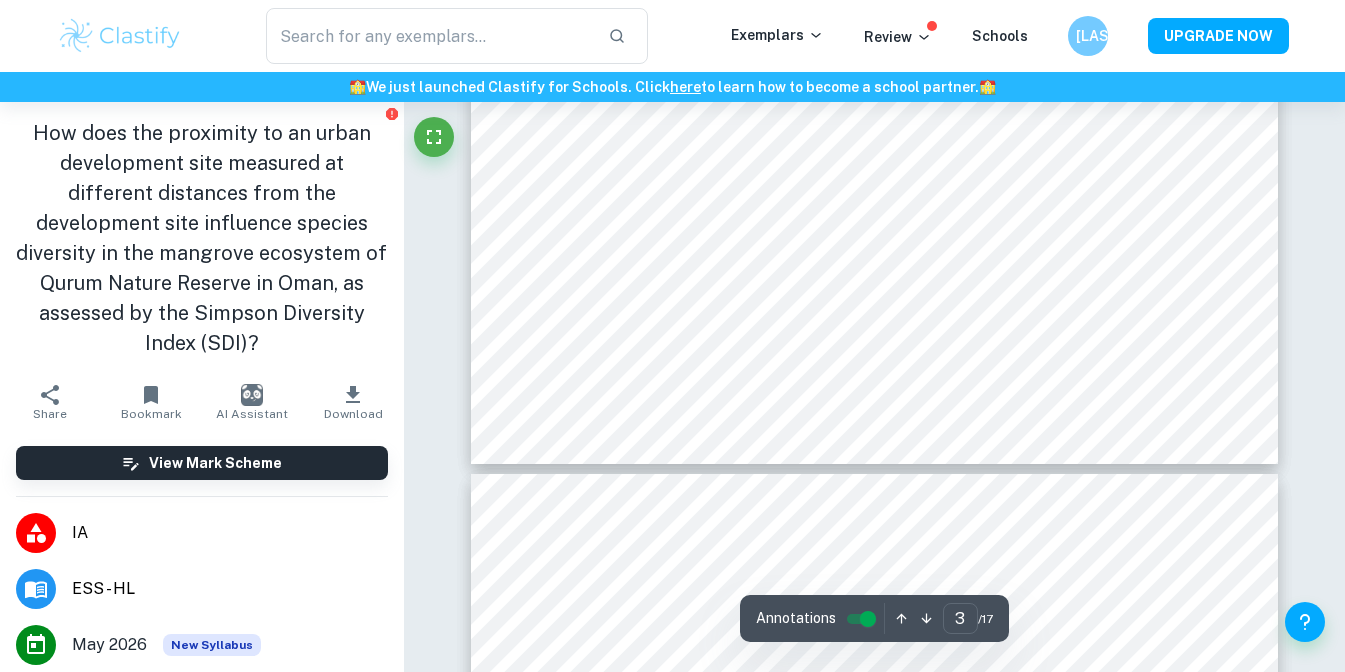 type on "4" 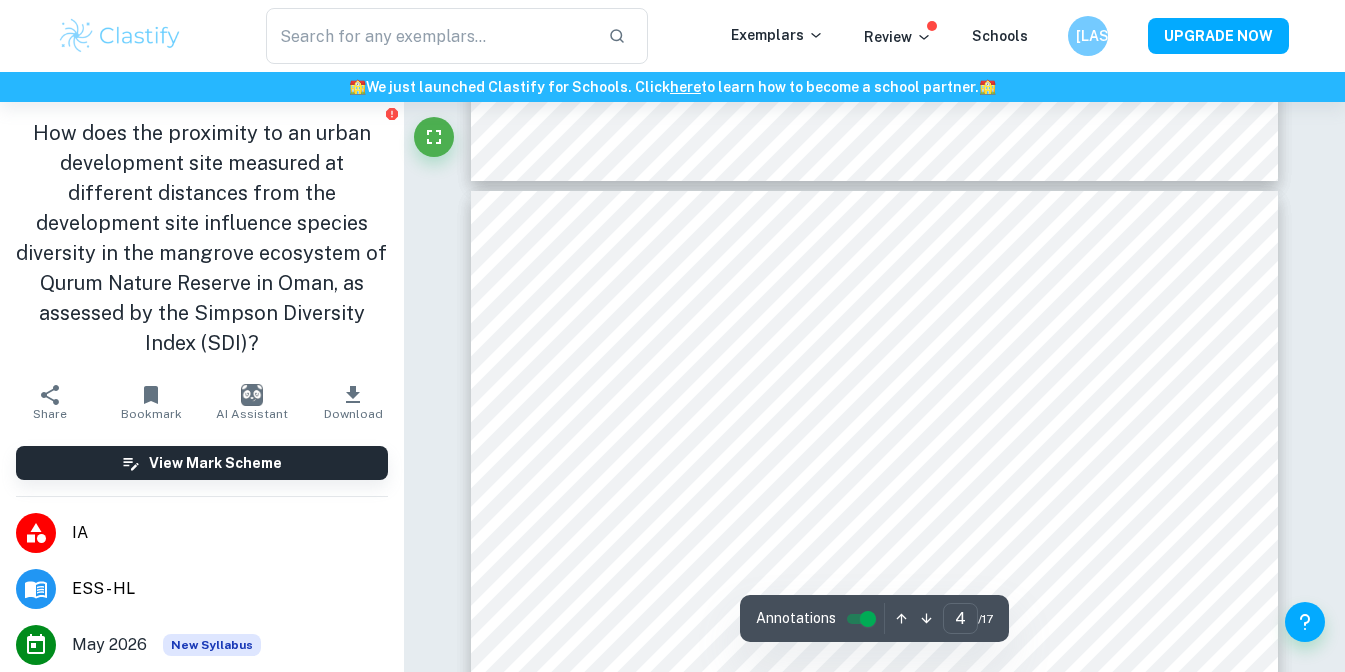 scroll, scrollTop: 3488, scrollLeft: 0, axis: vertical 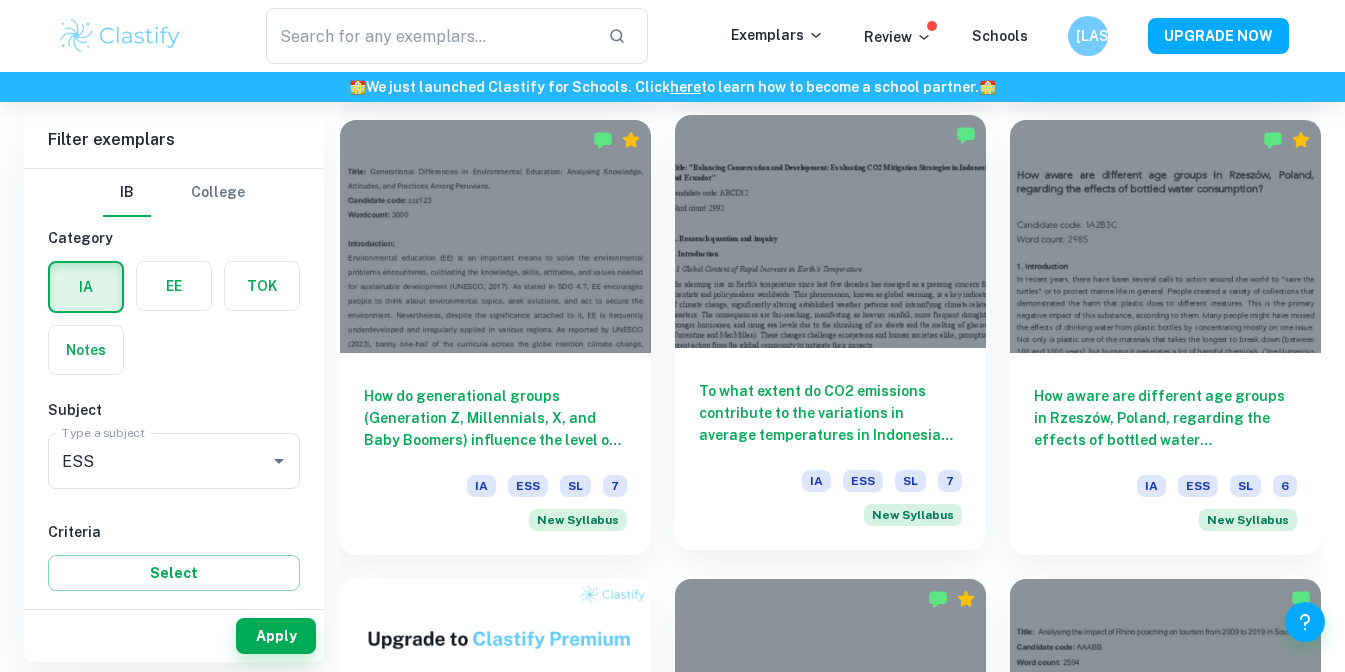 click on "To what extent do CO2 emissions contribute to the variations in average temperatures in Indonesia and Ecuador from 2000 to 2020, considering the environmental impacts of climate change in these regions? IA ESS SL 7 New Syllabus" at bounding box center [830, 449] 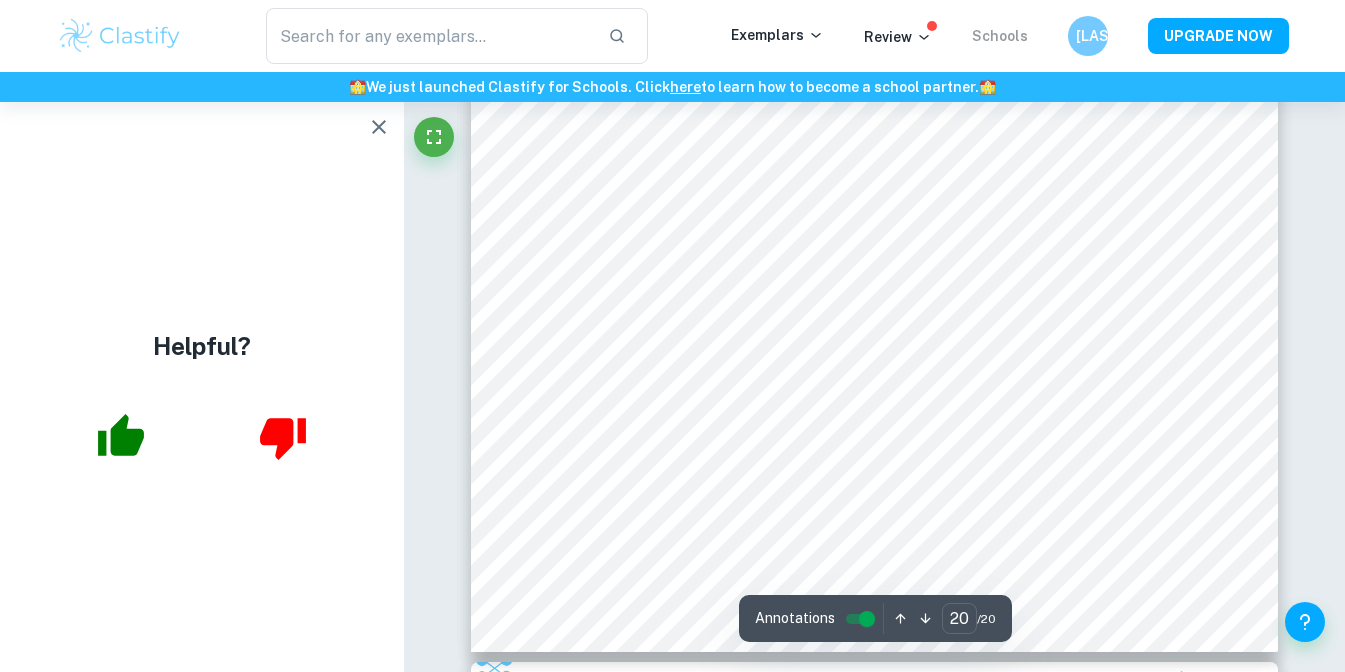 scroll, scrollTop: 21054, scrollLeft: 0, axis: vertical 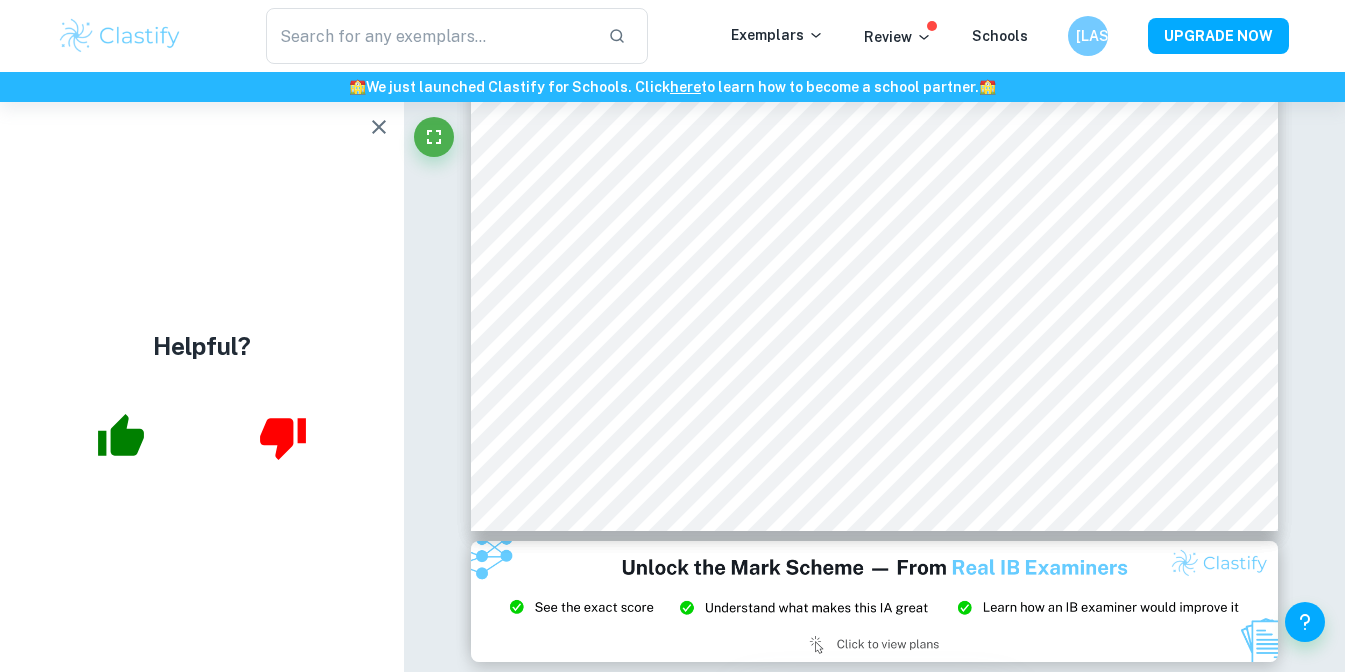 click 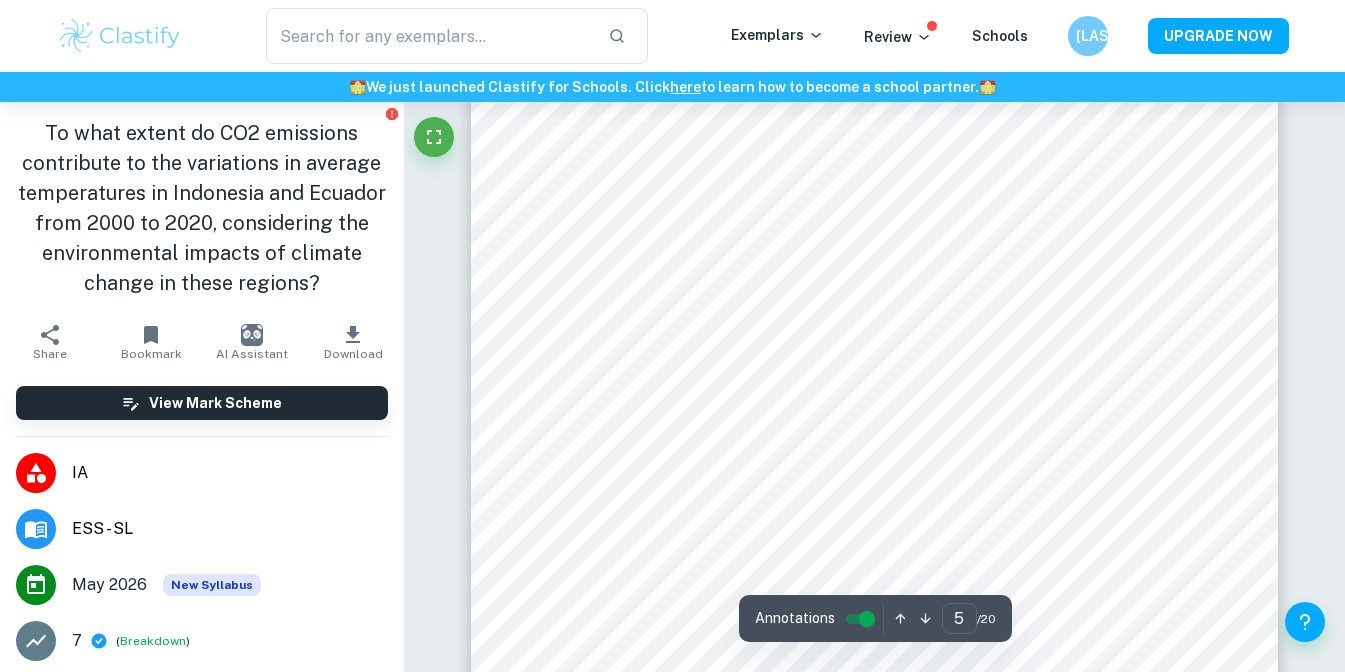 scroll, scrollTop: 5169, scrollLeft: 0, axis: vertical 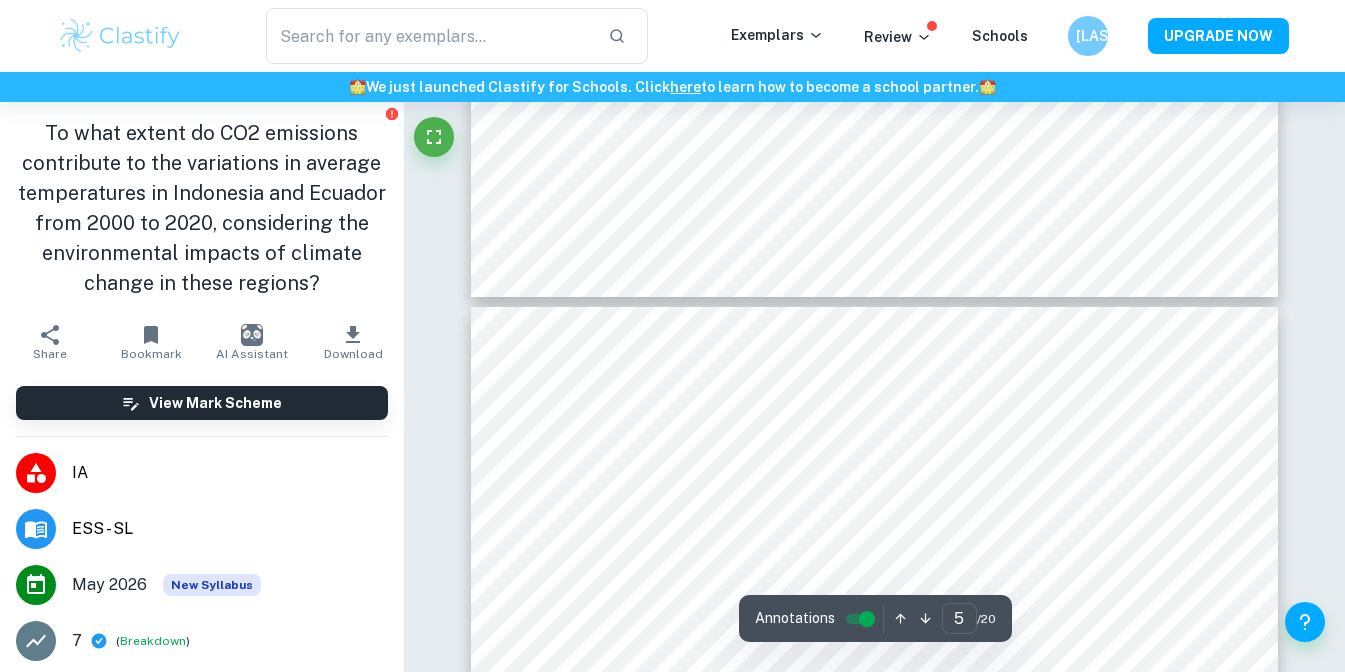 type on "6" 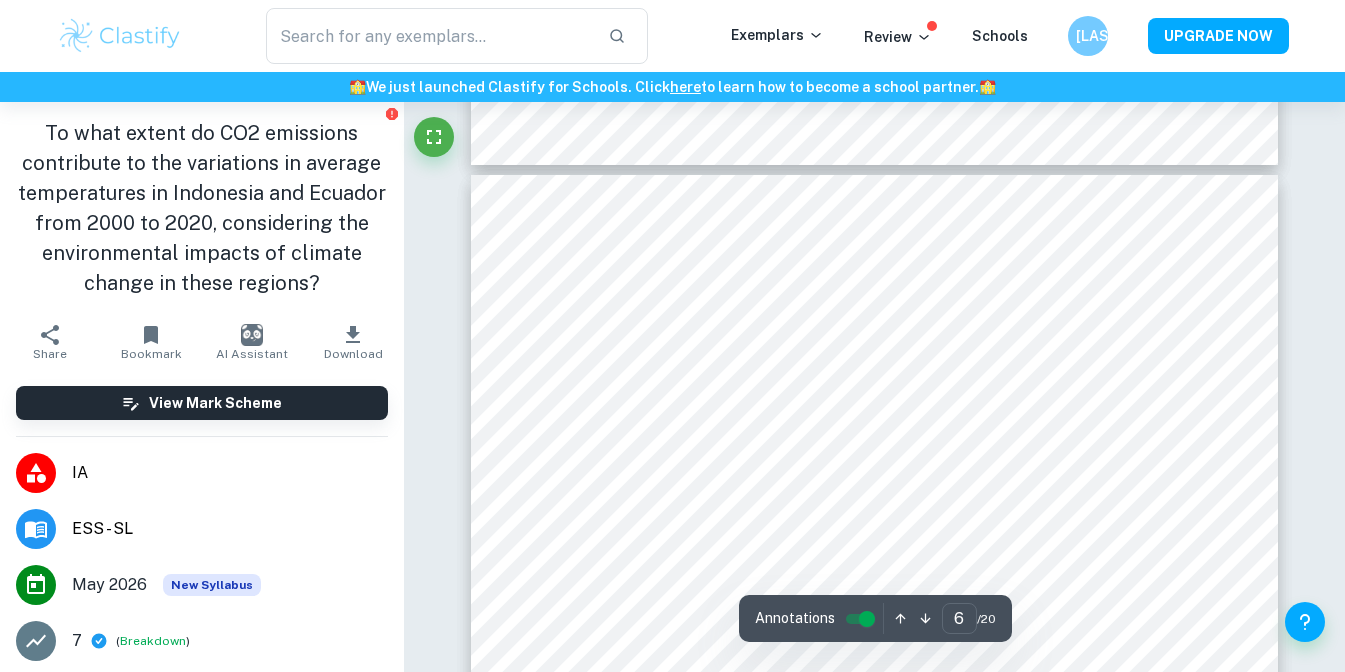 scroll, scrollTop: 5615, scrollLeft: 0, axis: vertical 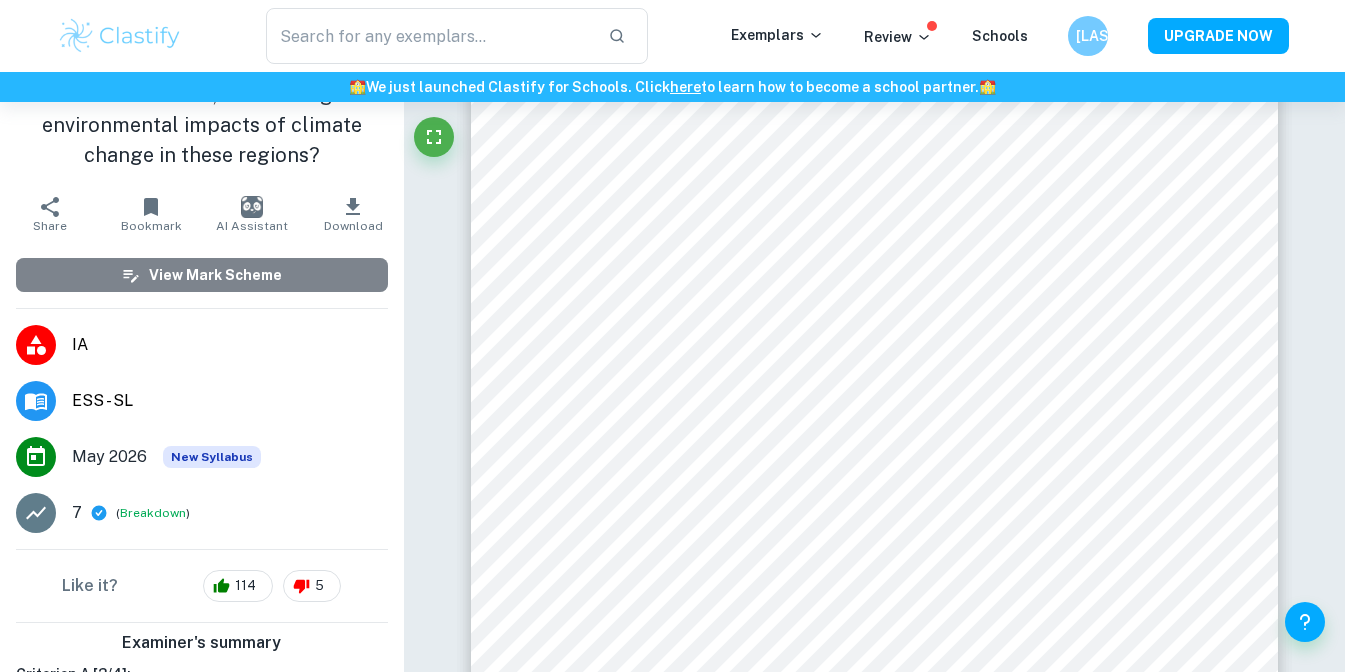 click on "View Mark Scheme" at bounding box center [202, 275] 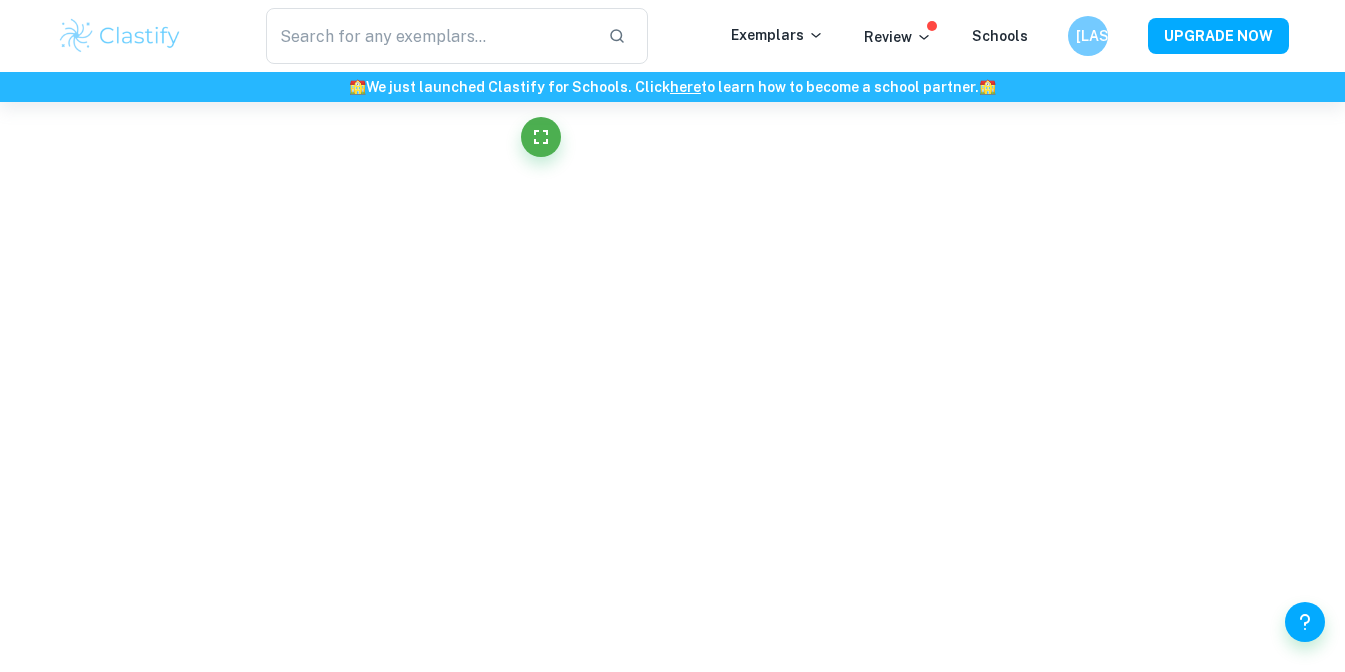 scroll, scrollTop: 0, scrollLeft: 0, axis: both 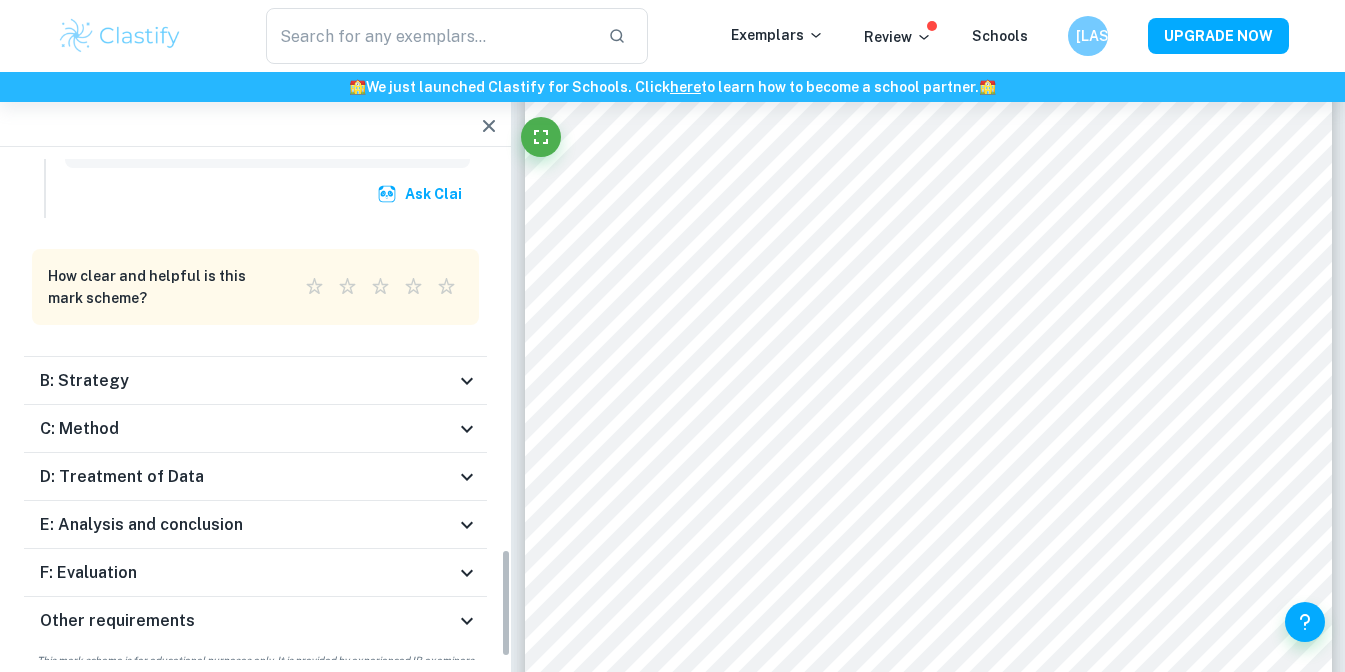 click on "B: Strategy" at bounding box center [247, 381] 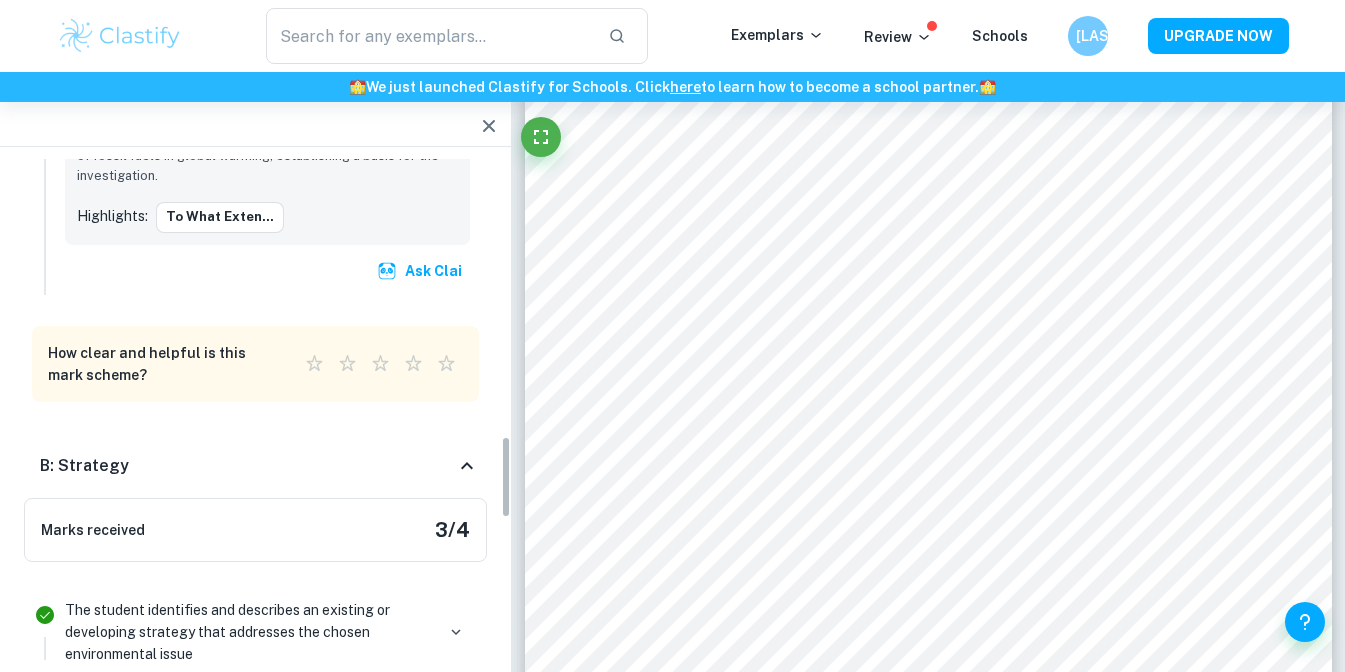 scroll, scrollTop: 1773, scrollLeft: 0, axis: vertical 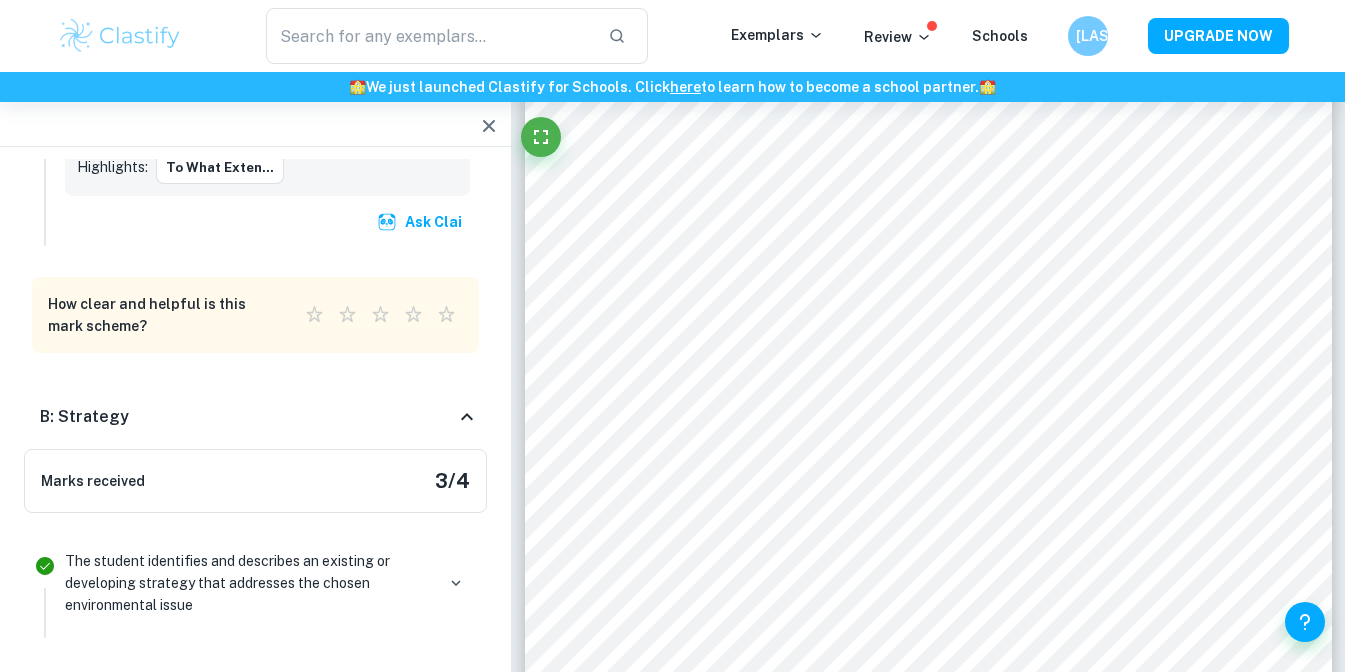 click on "B: Strategy" at bounding box center [247, 417] 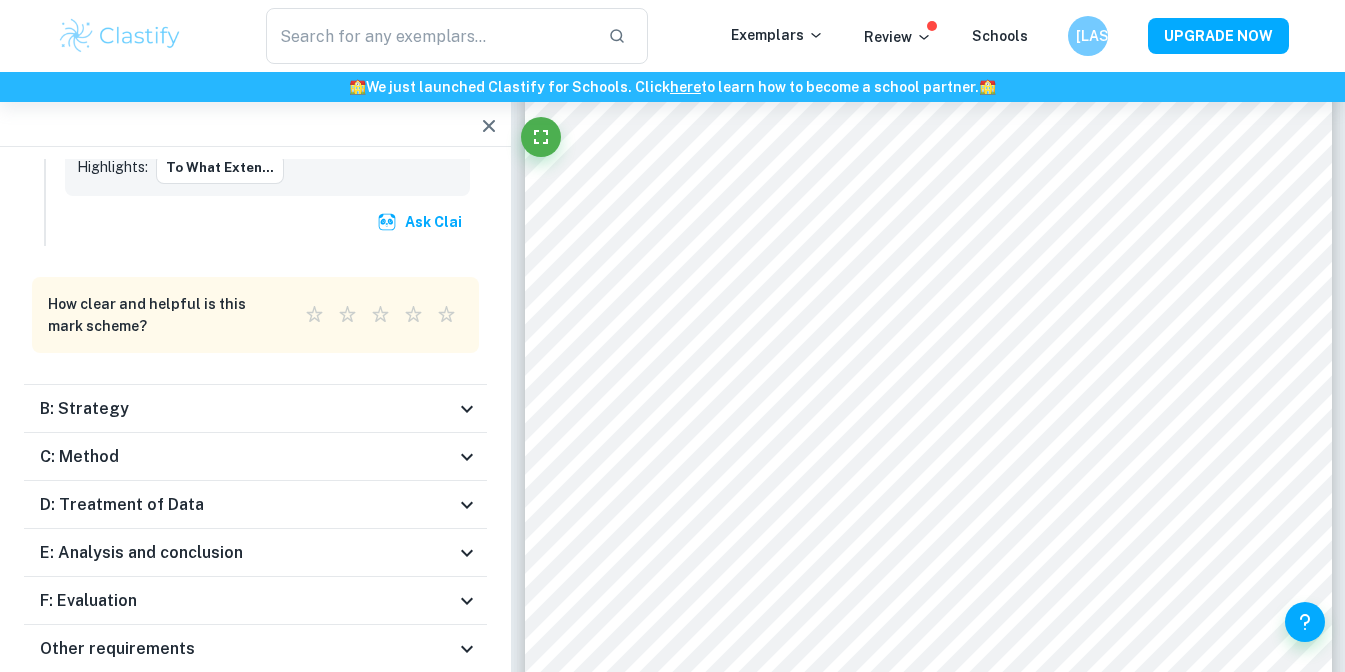 click on "C: Method" at bounding box center (255, 457) 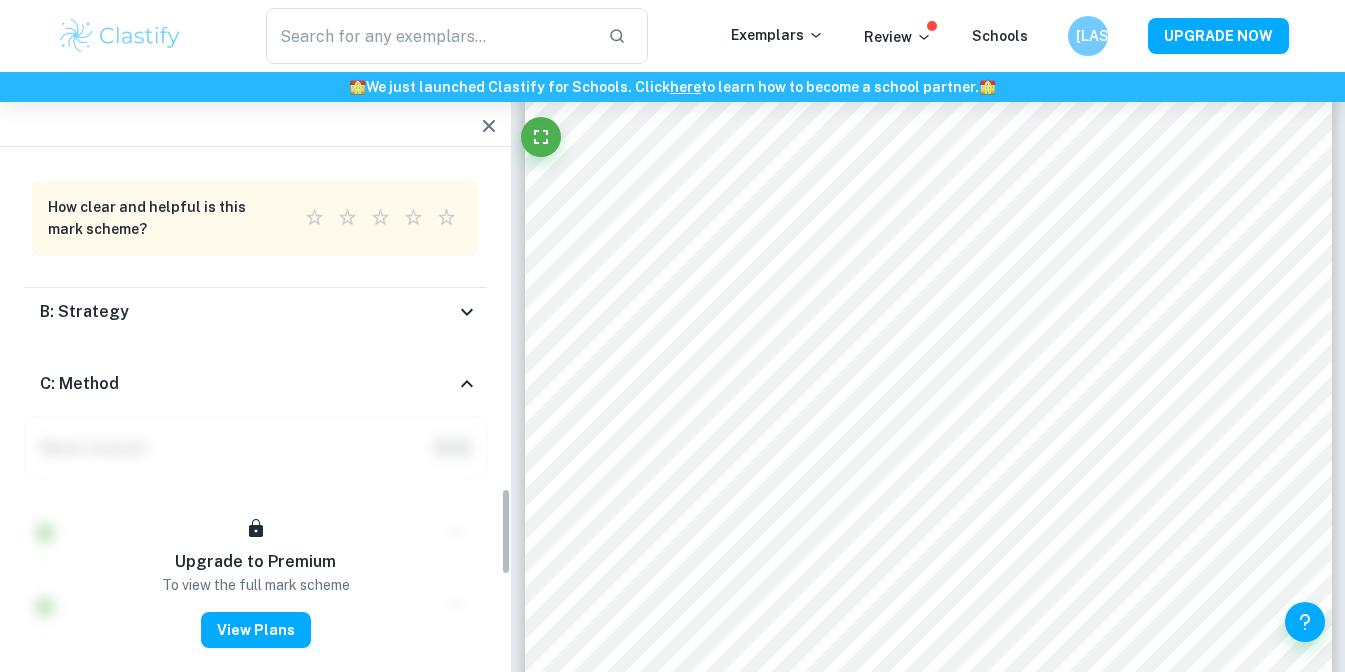 scroll, scrollTop: 1881, scrollLeft: 0, axis: vertical 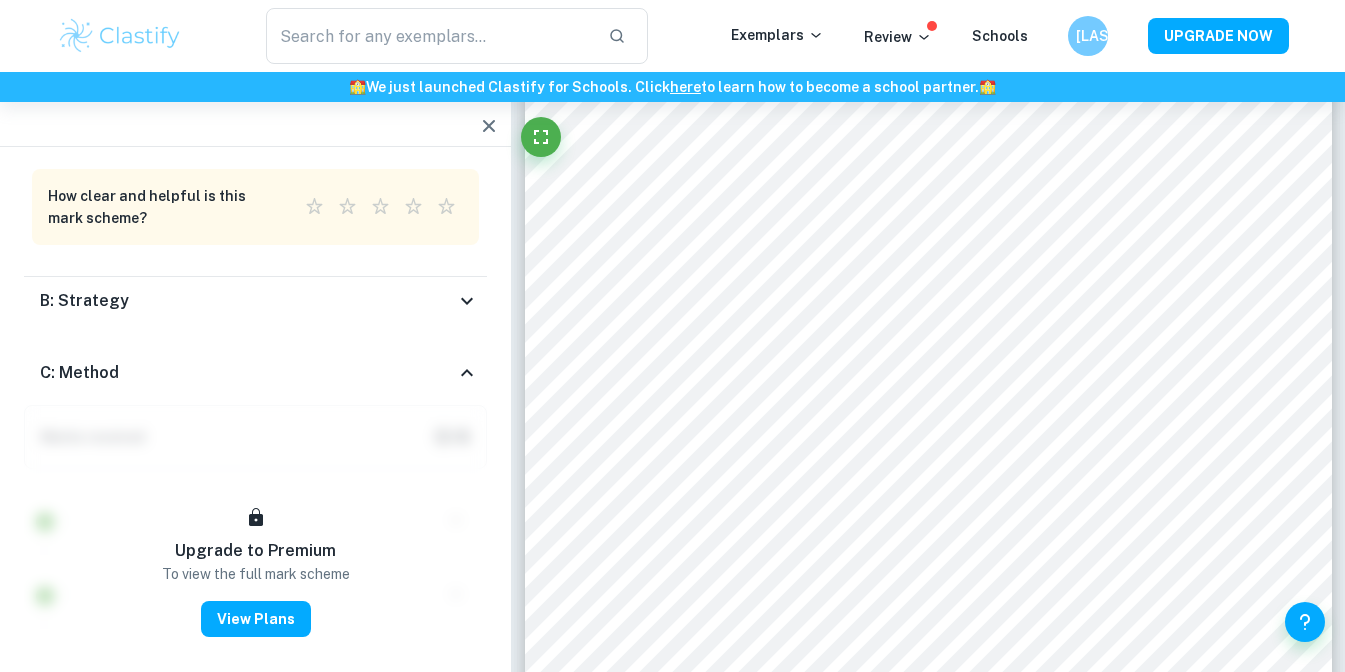 click on "C: Method" at bounding box center (247, 373) 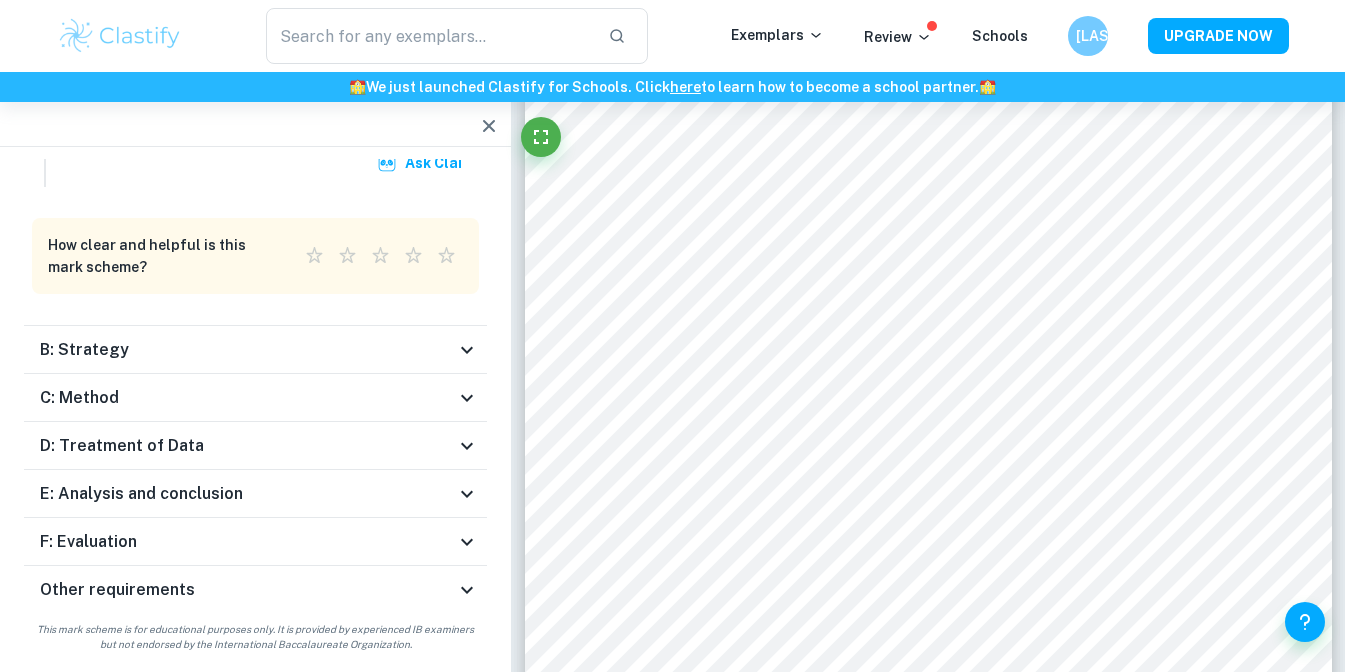 scroll, scrollTop: 1811, scrollLeft: 0, axis: vertical 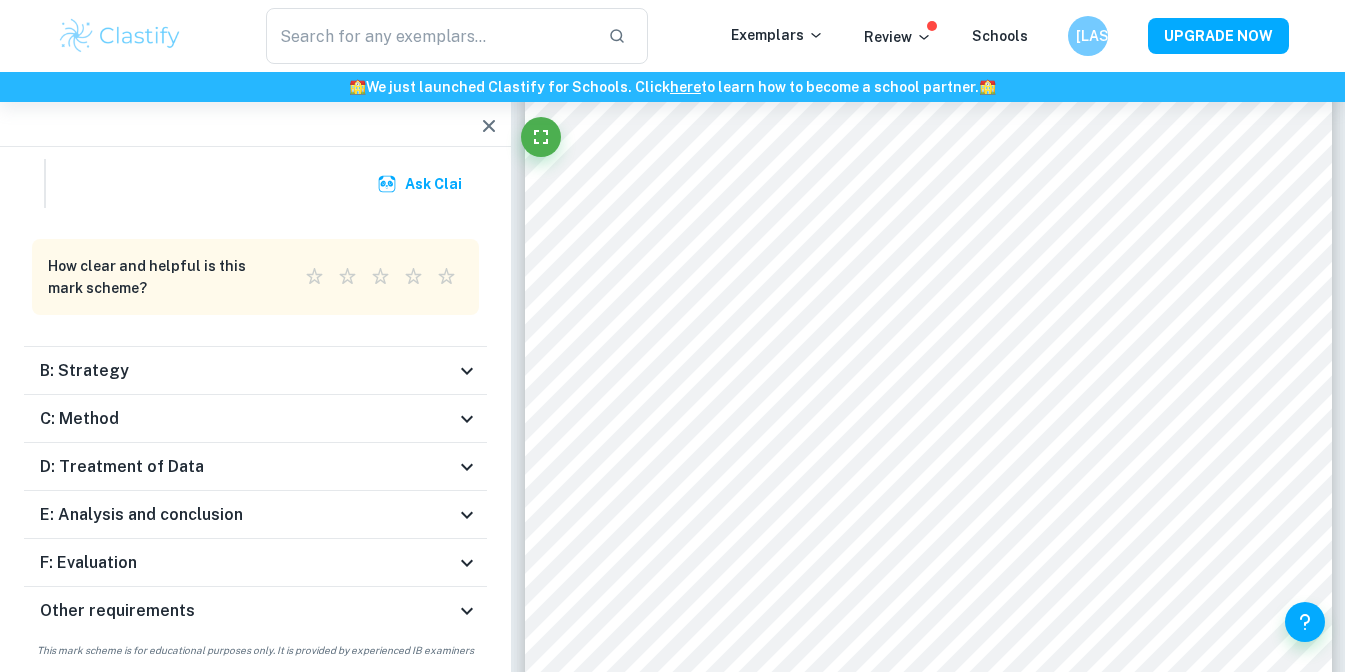 click on "D: Treatment of Data" at bounding box center (247, 467) 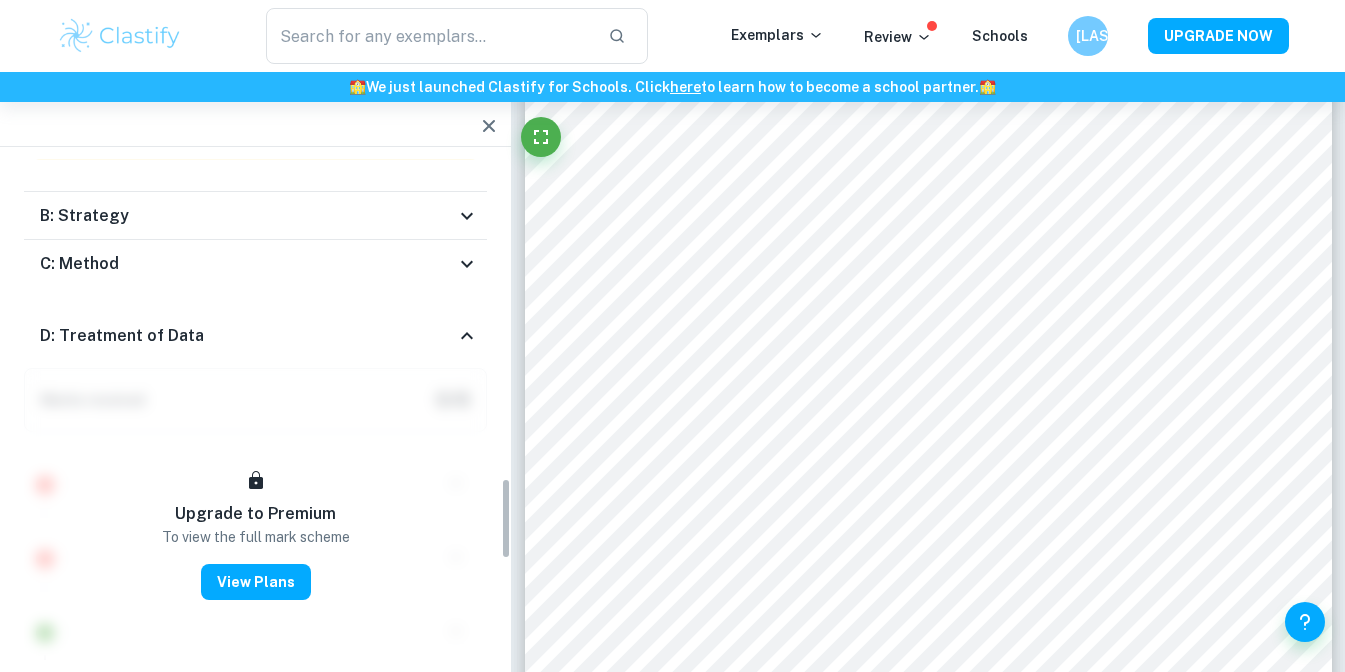 click on "D: Treatment of Data" at bounding box center [247, 336] 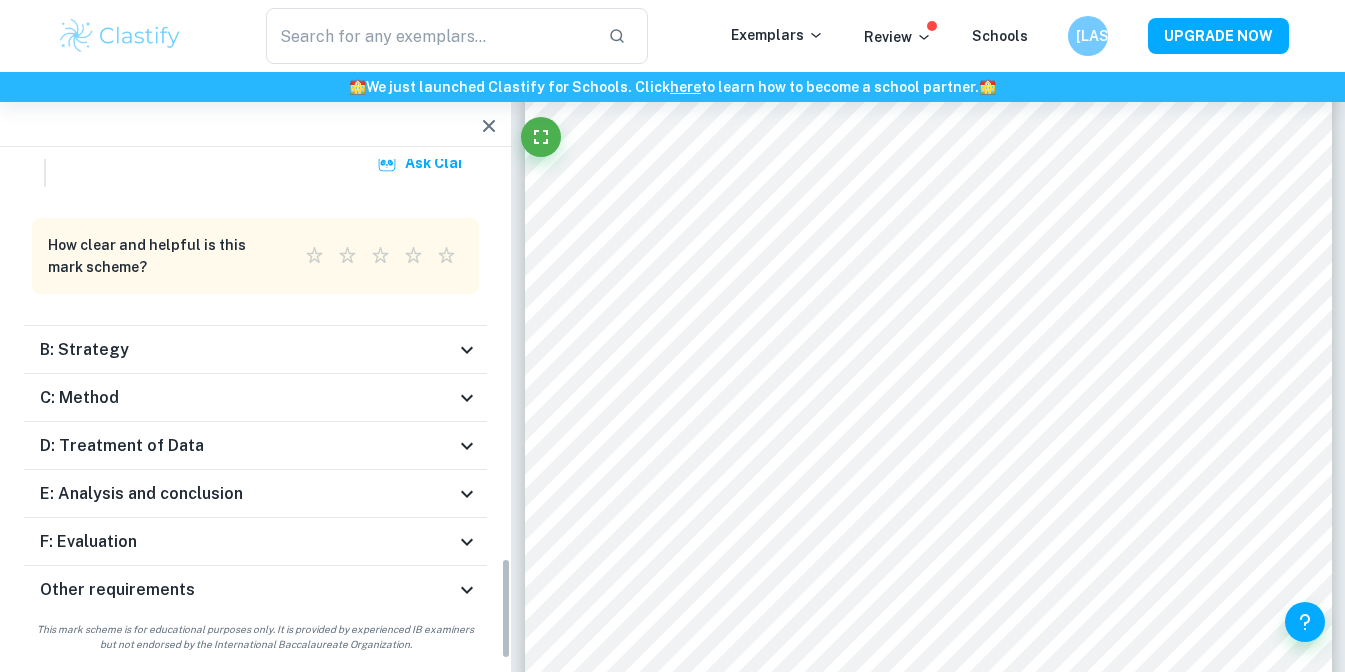 scroll, scrollTop: 1811, scrollLeft: 0, axis: vertical 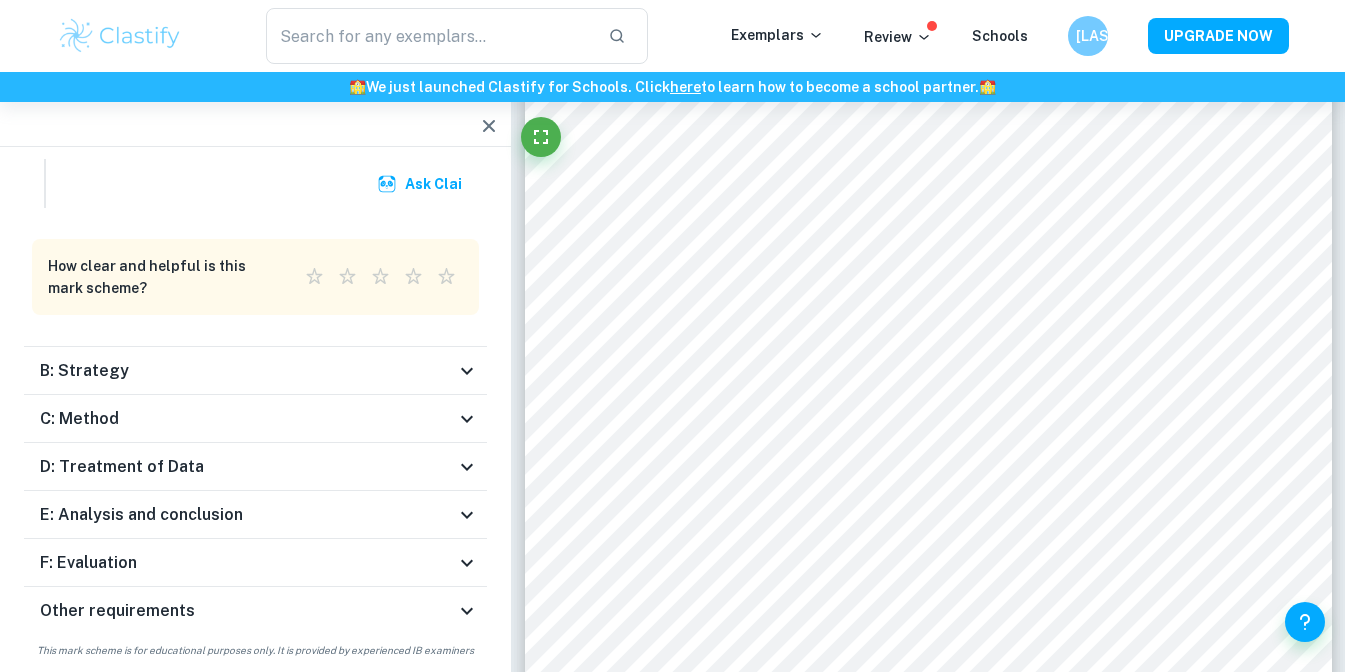 click on "D: Treatment of Data" at bounding box center [247, 467] 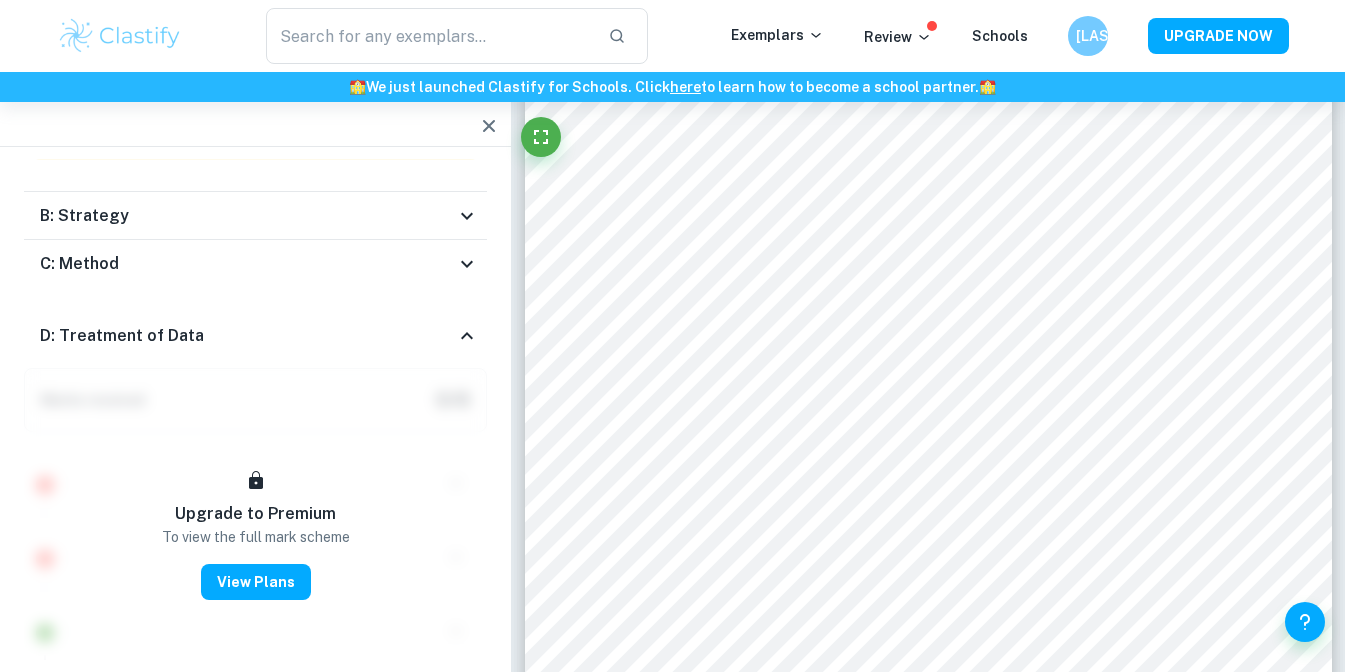 click on "D: Treatment of Data" at bounding box center [247, 336] 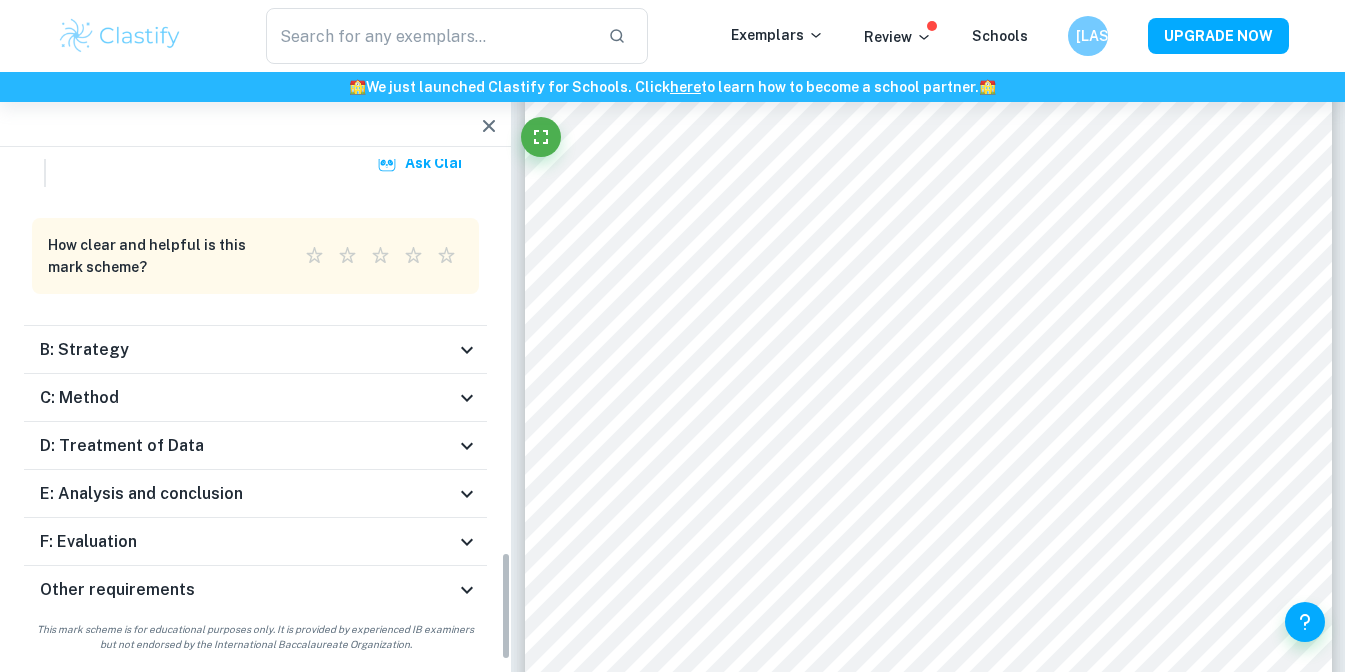 scroll, scrollTop: 1811, scrollLeft: 0, axis: vertical 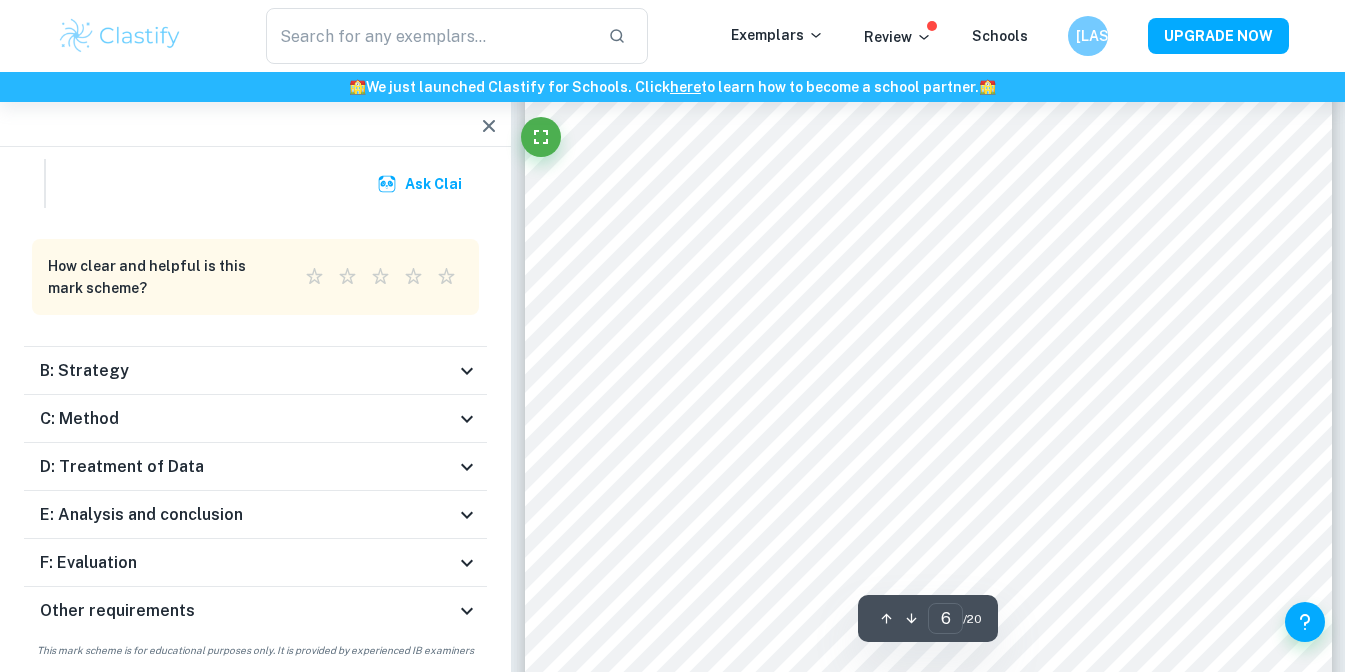 click on "Other requirements" at bounding box center (247, 611) 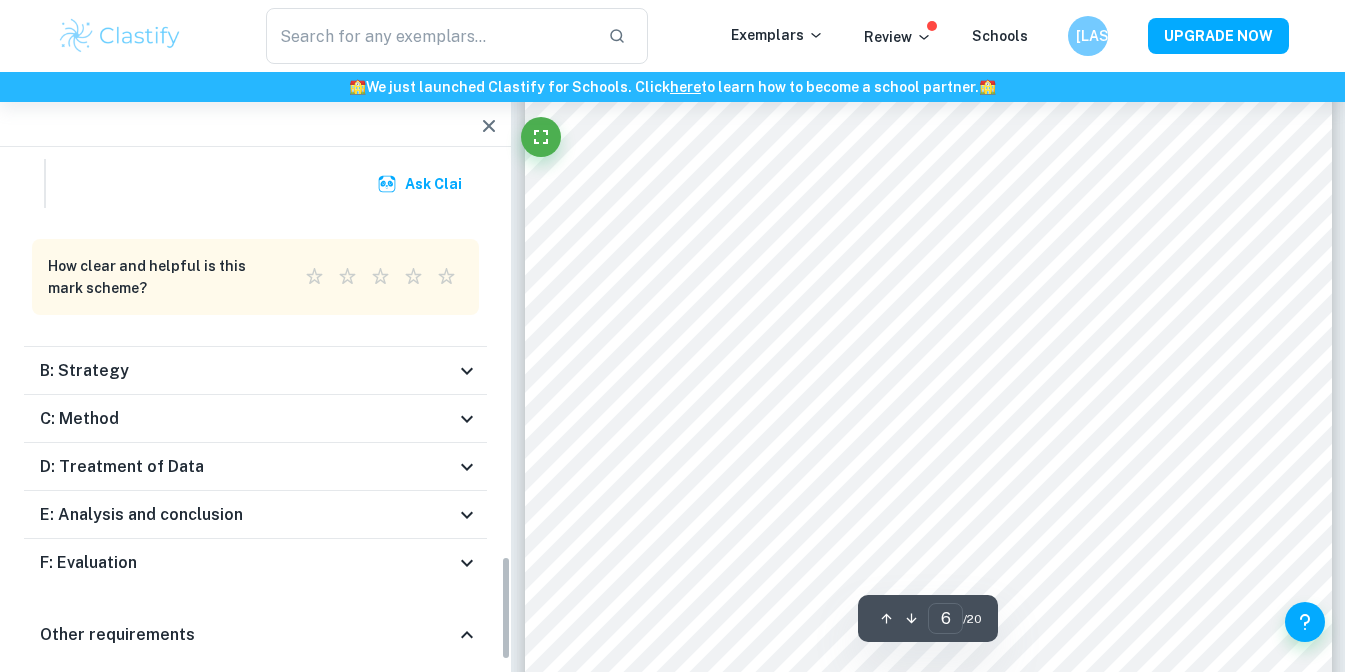 scroll, scrollTop: 2421, scrollLeft: 0, axis: vertical 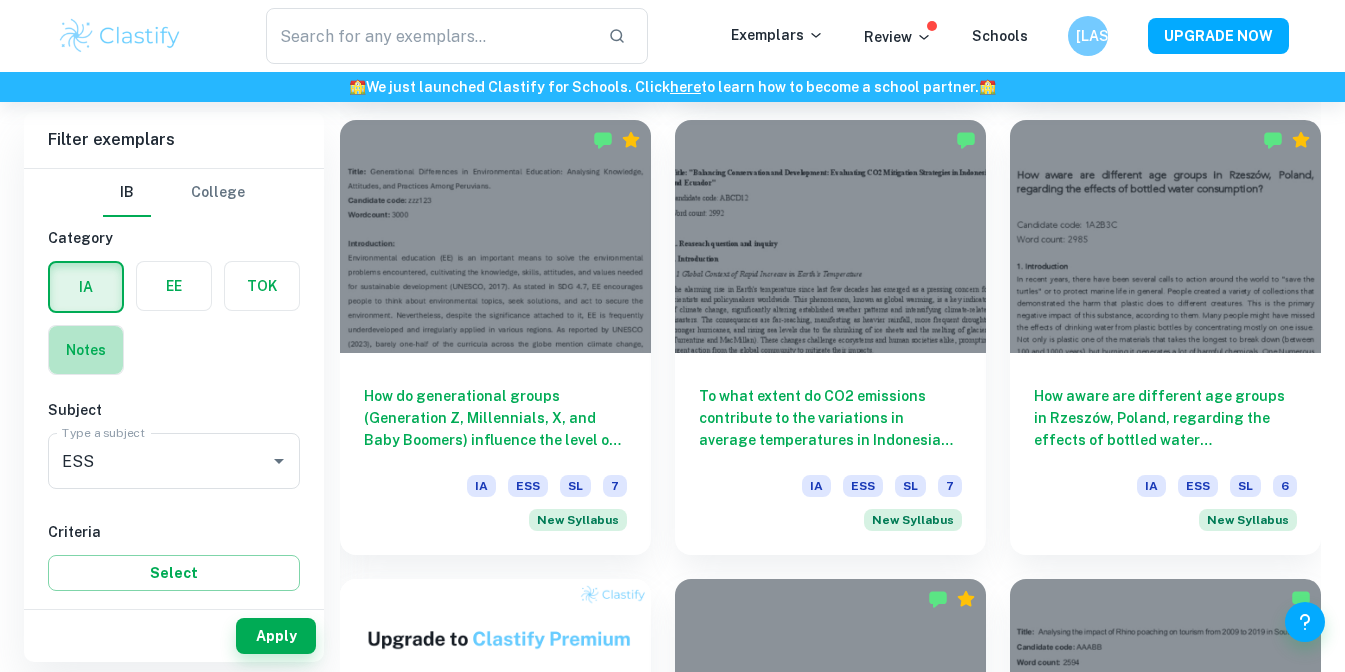 click at bounding box center [86, 350] 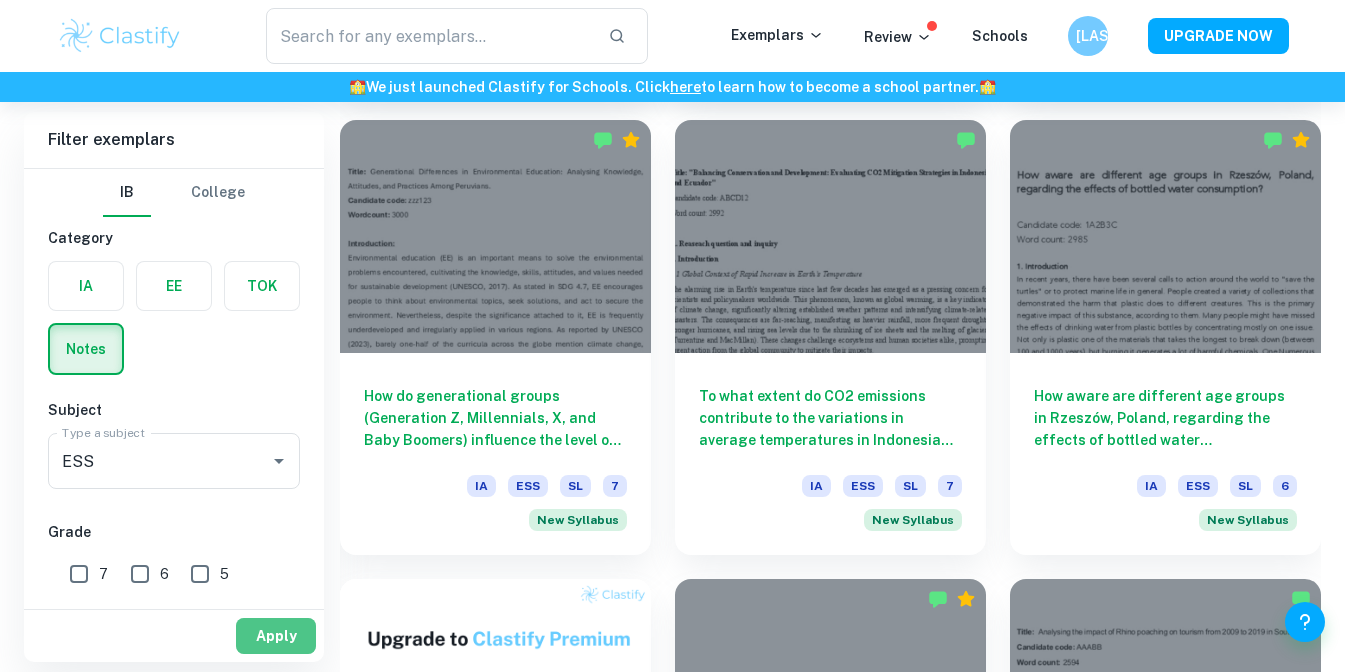 click on "Apply" at bounding box center [276, 636] 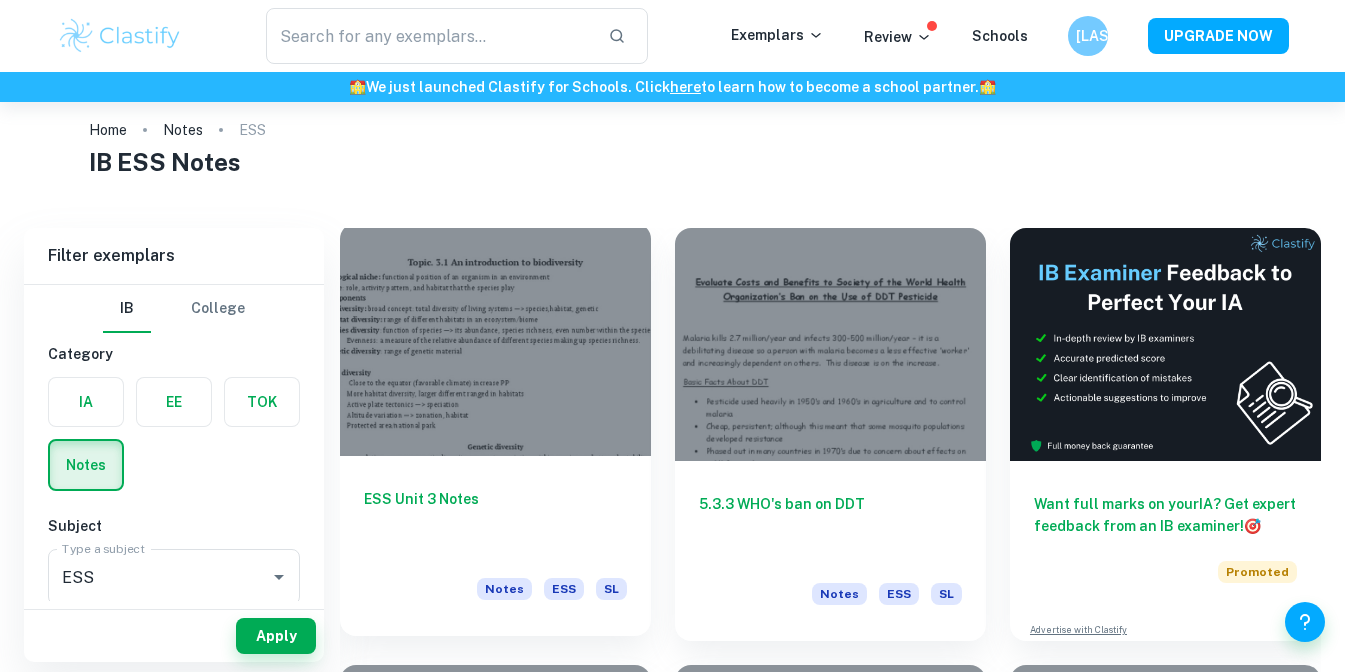 scroll, scrollTop: 28, scrollLeft: 0, axis: vertical 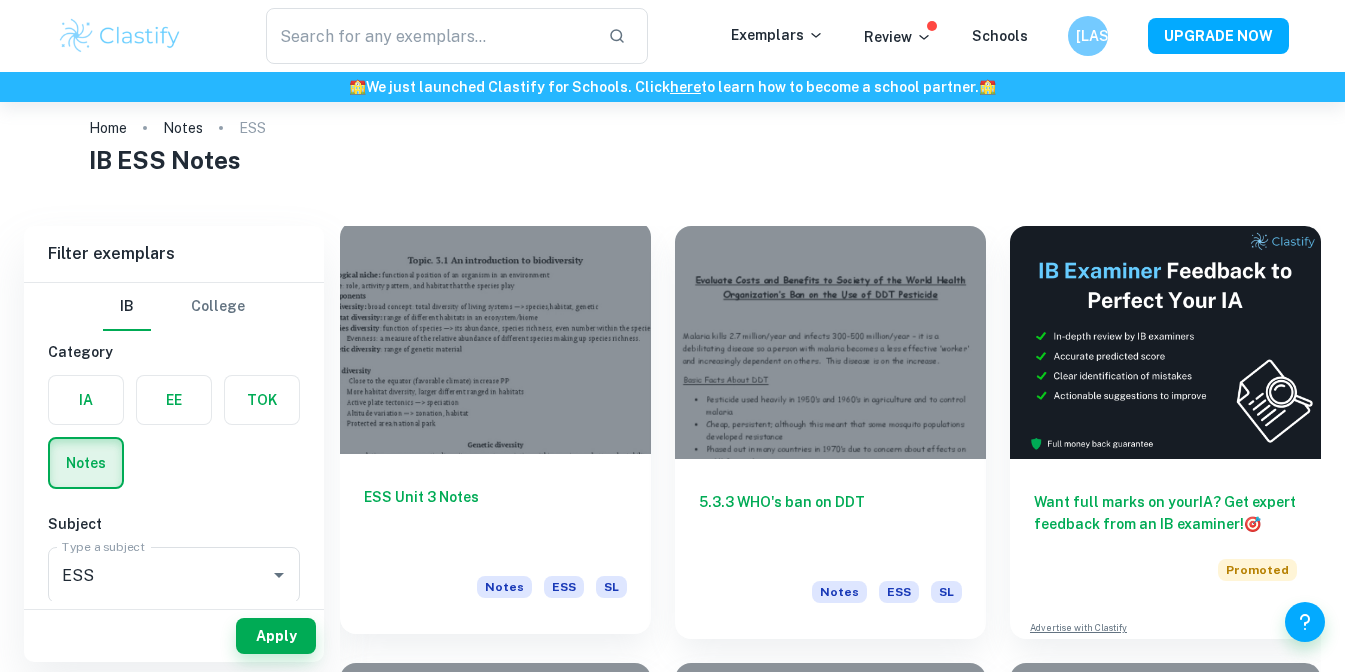 click at bounding box center [495, 337] 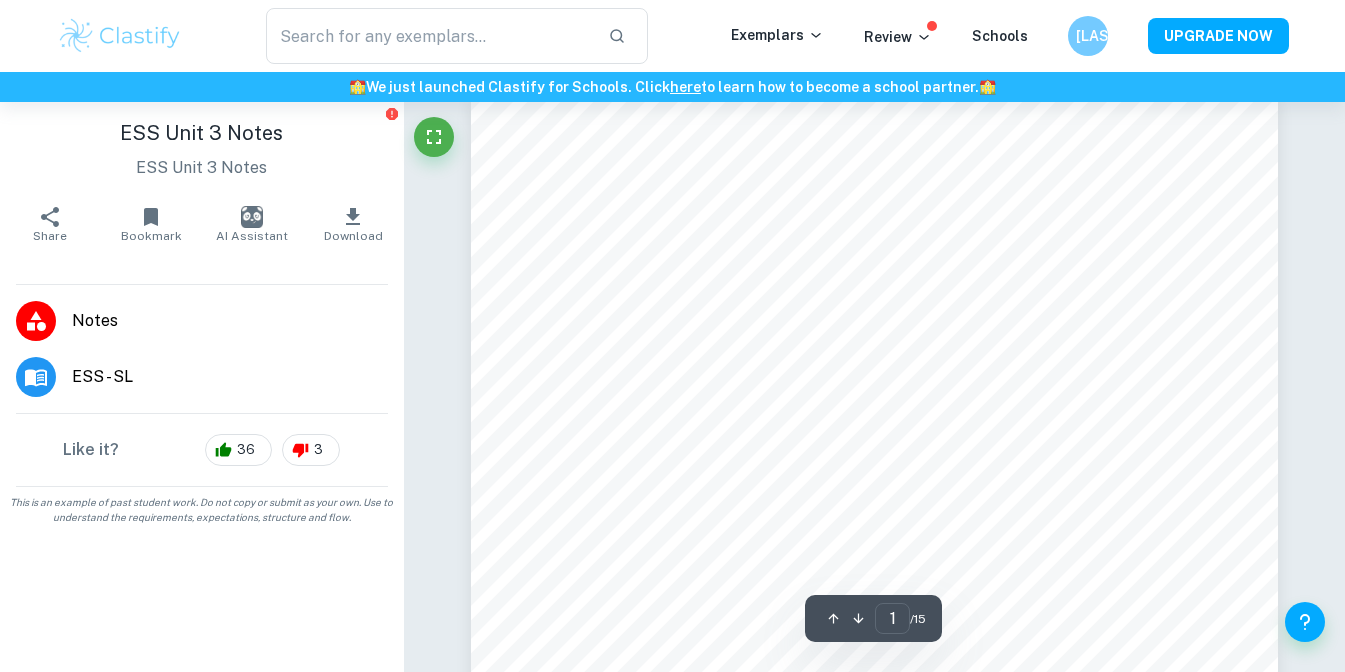 scroll, scrollTop: 46, scrollLeft: 0, axis: vertical 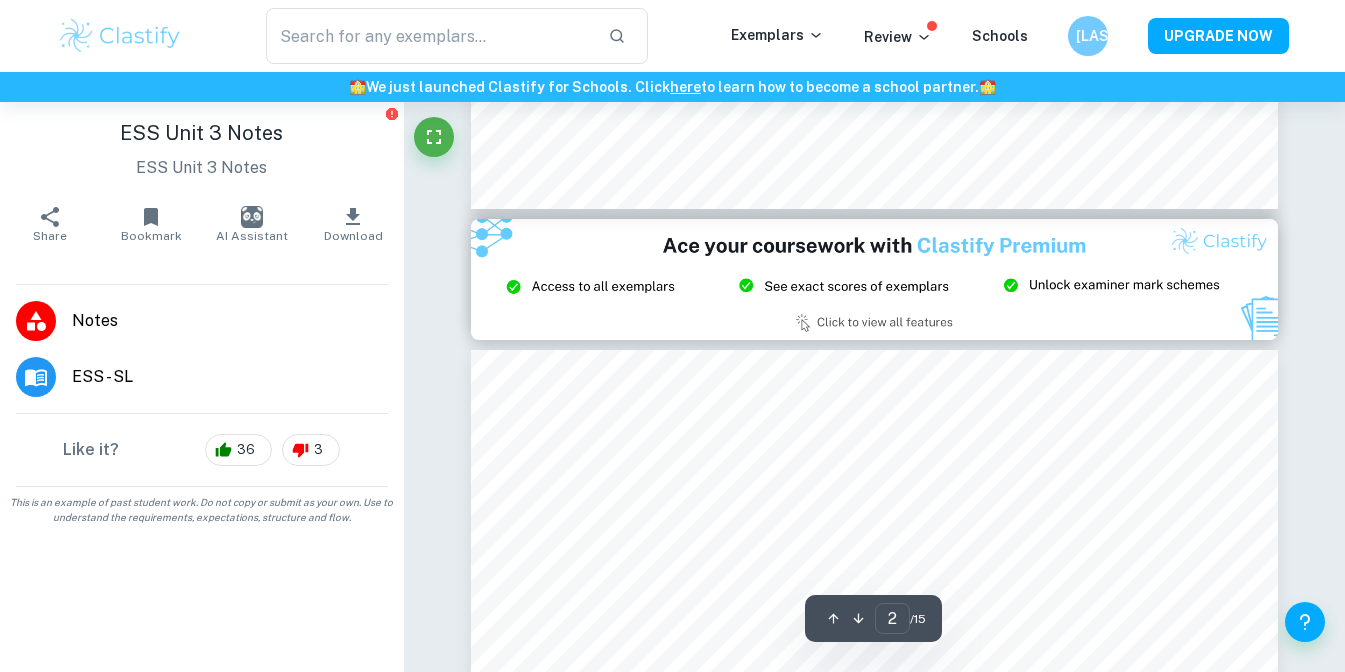type on "3" 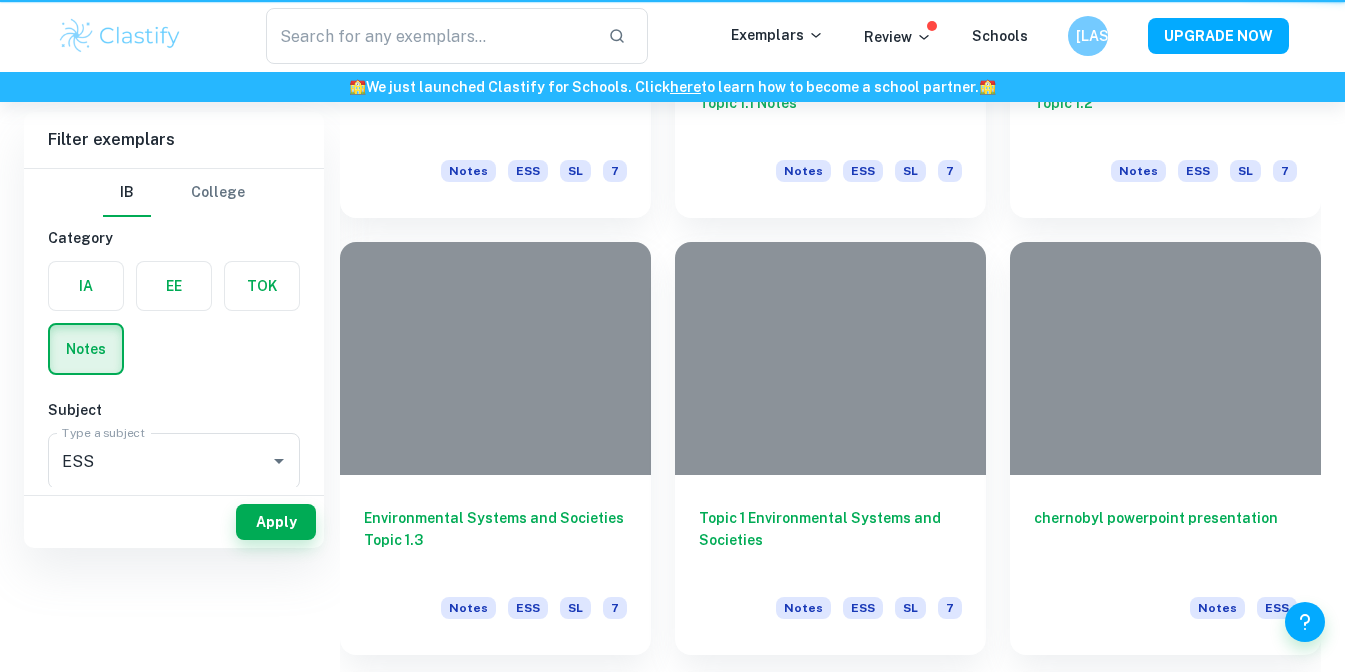 scroll, scrollTop: 28, scrollLeft: 0, axis: vertical 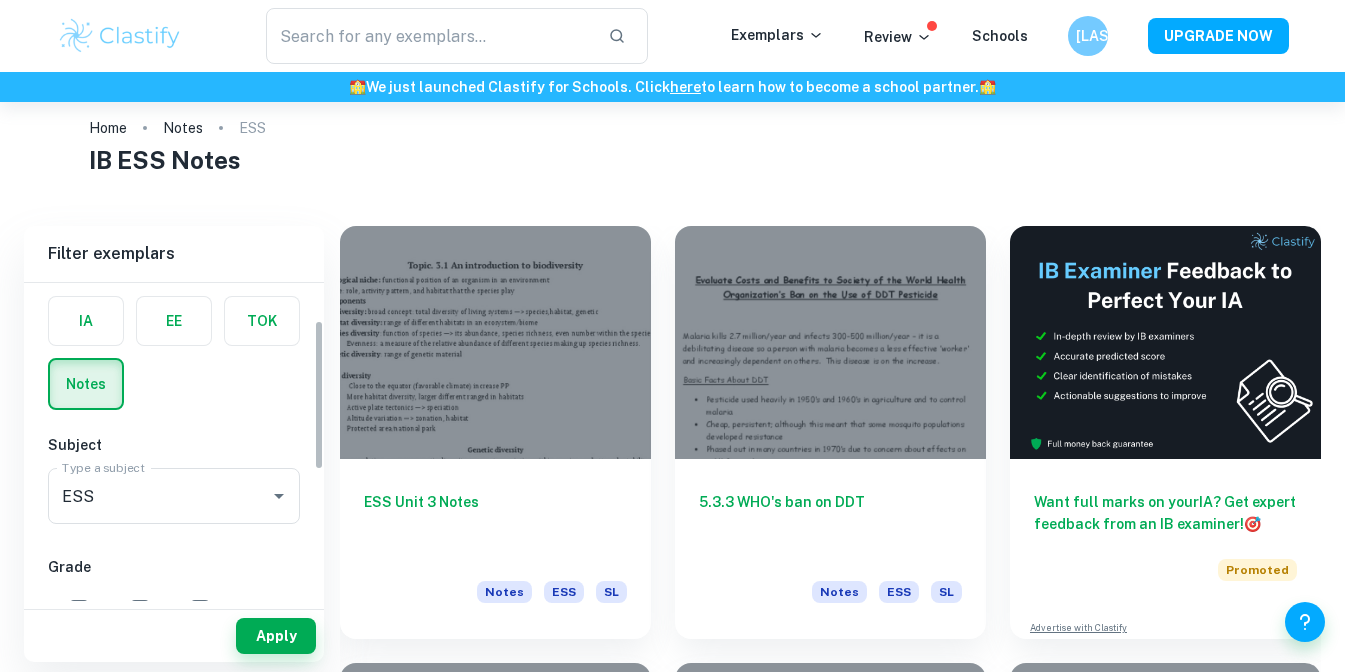 click at bounding box center [86, 321] 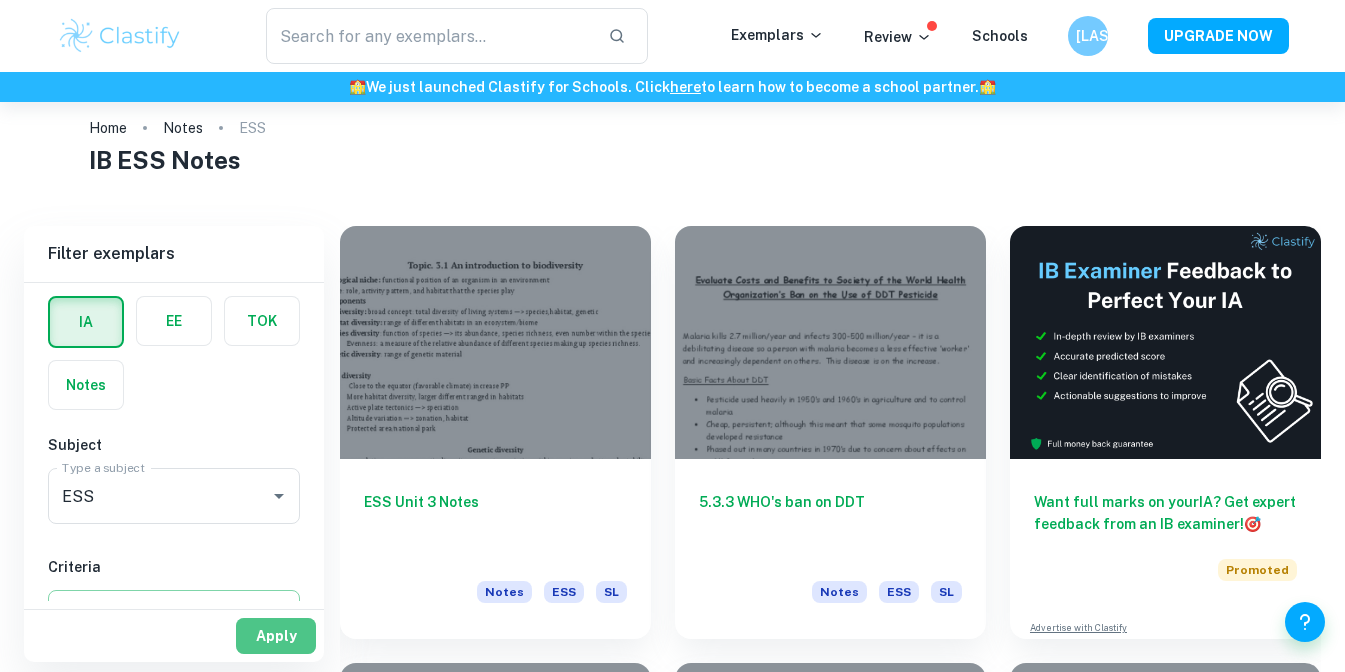 click on "Apply" at bounding box center [276, 636] 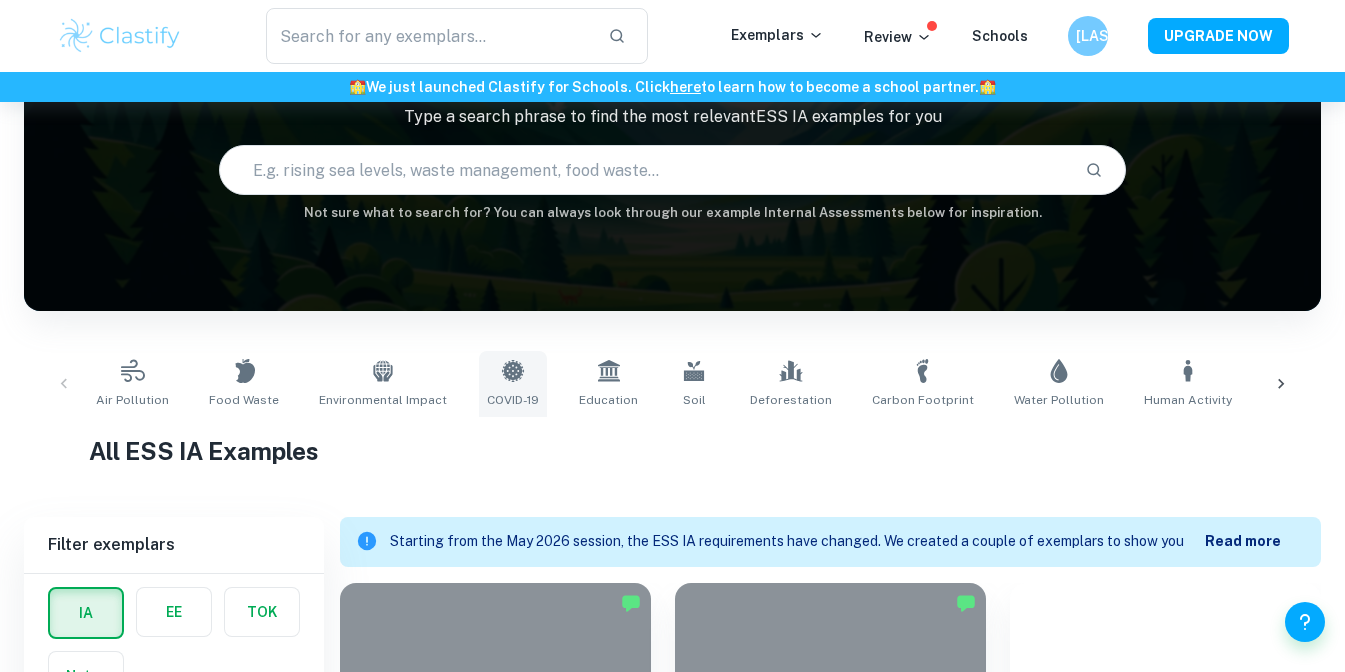 scroll, scrollTop: 540, scrollLeft: 0, axis: vertical 